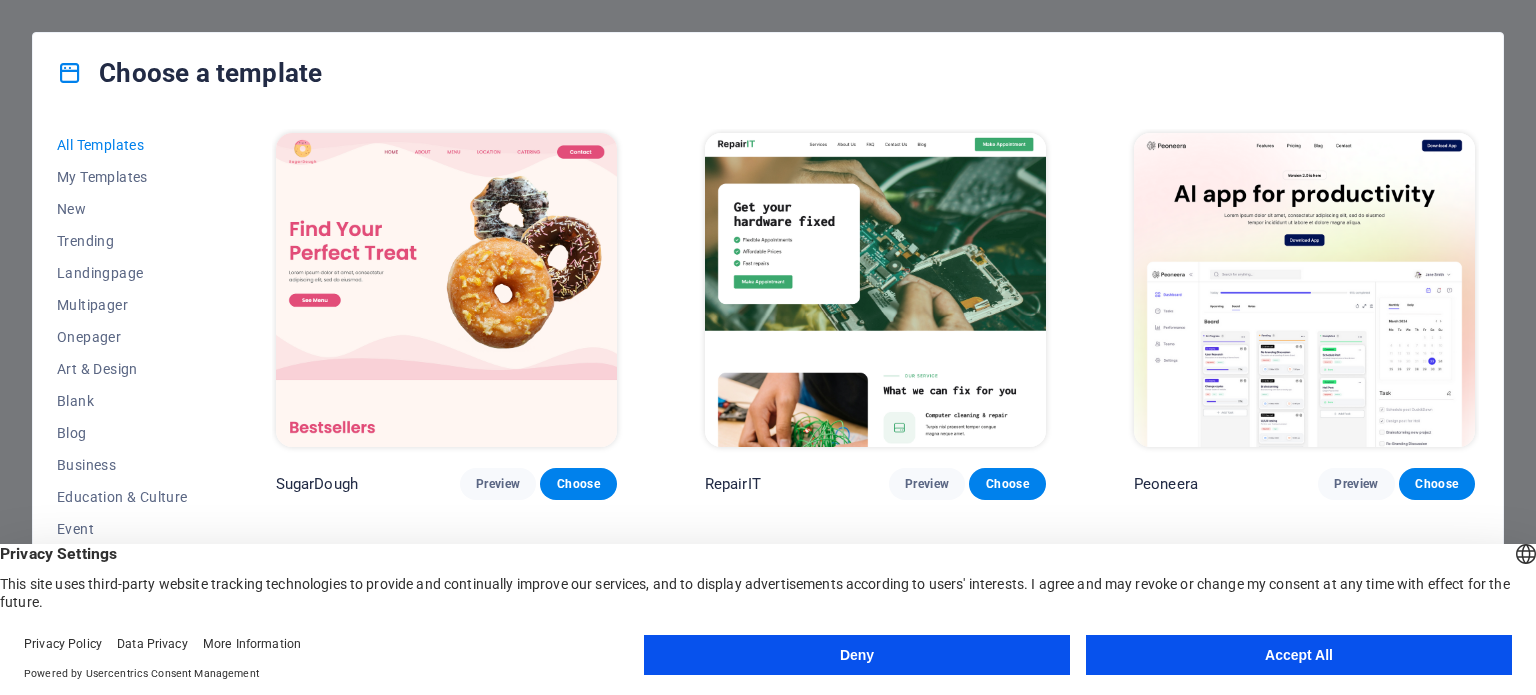 scroll, scrollTop: 0, scrollLeft: 0, axis: both 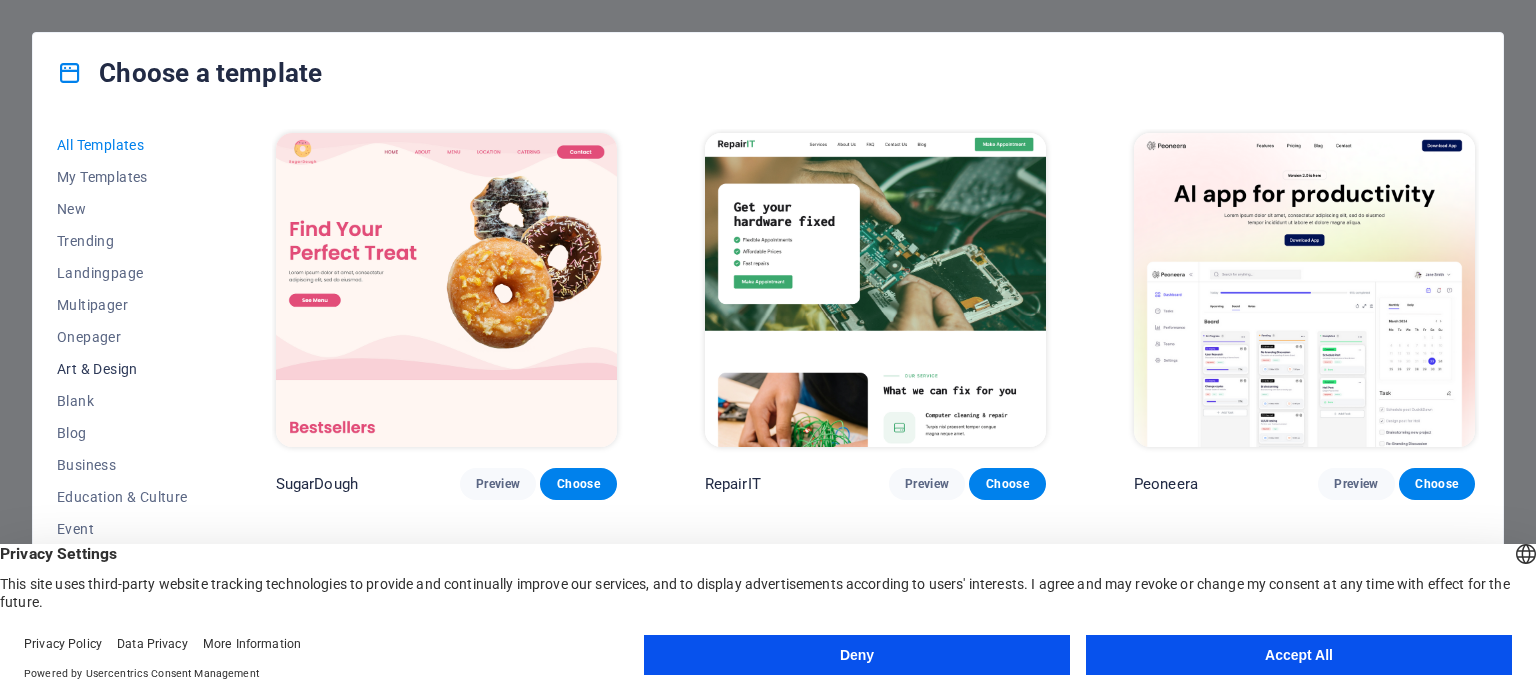 click on "Art & Design" at bounding box center (122, 369) 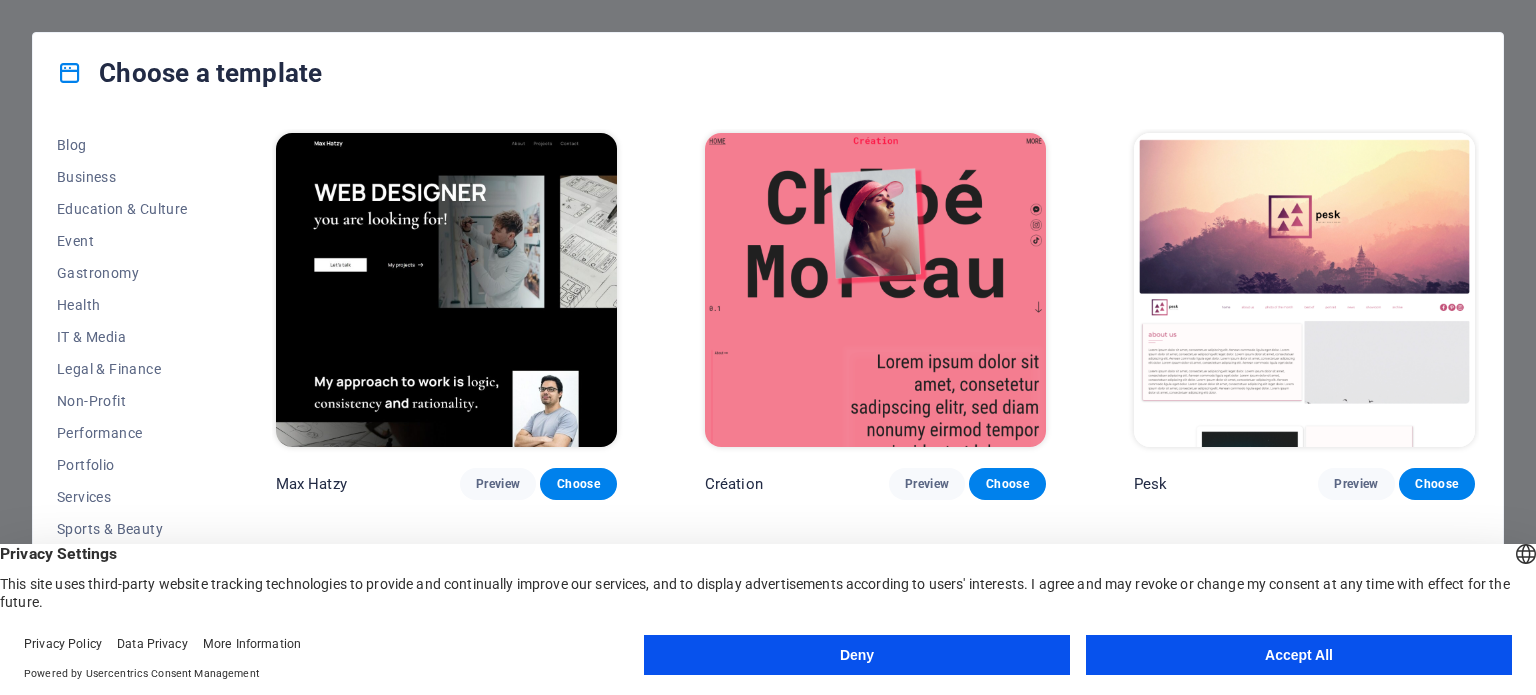 scroll, scrollTop: 290, scrollLeft: 0, axis: vertical 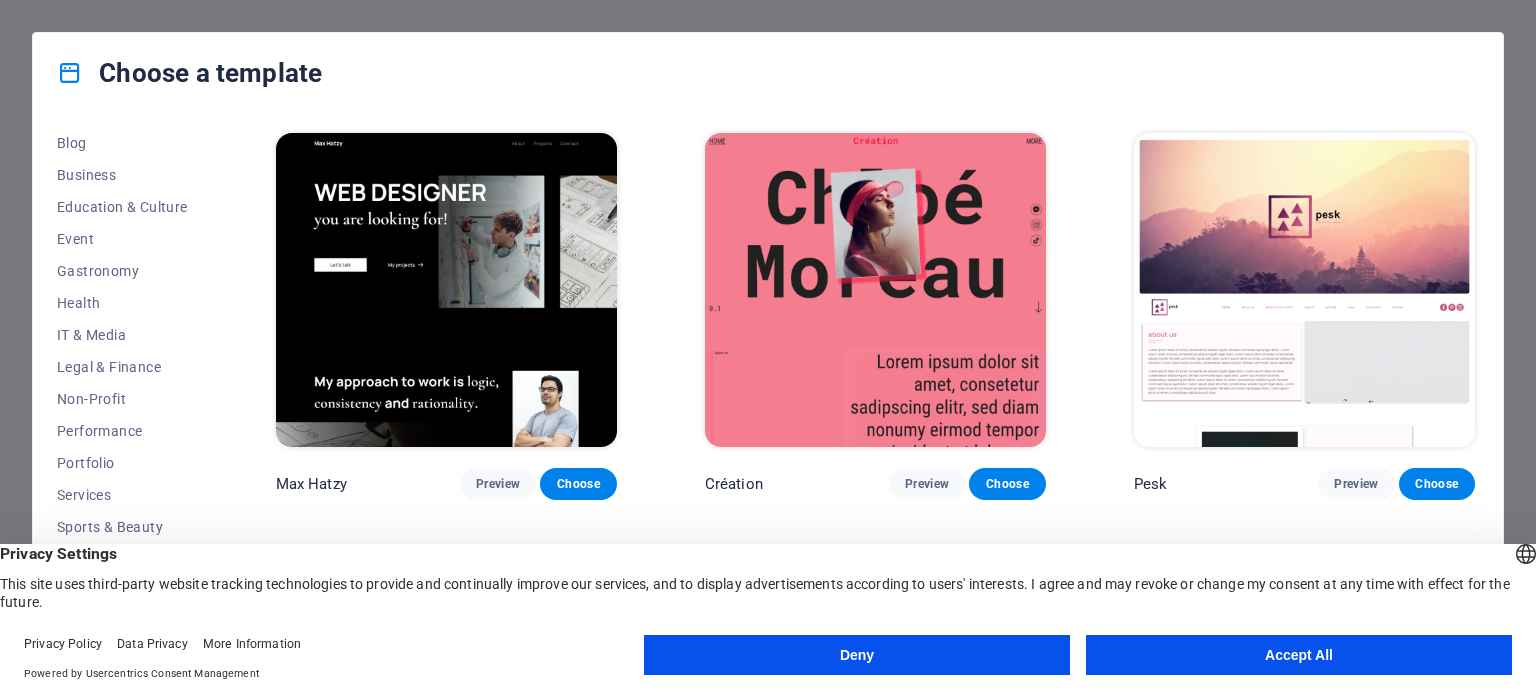 click on "Deny" at bounding box center [857, 655] 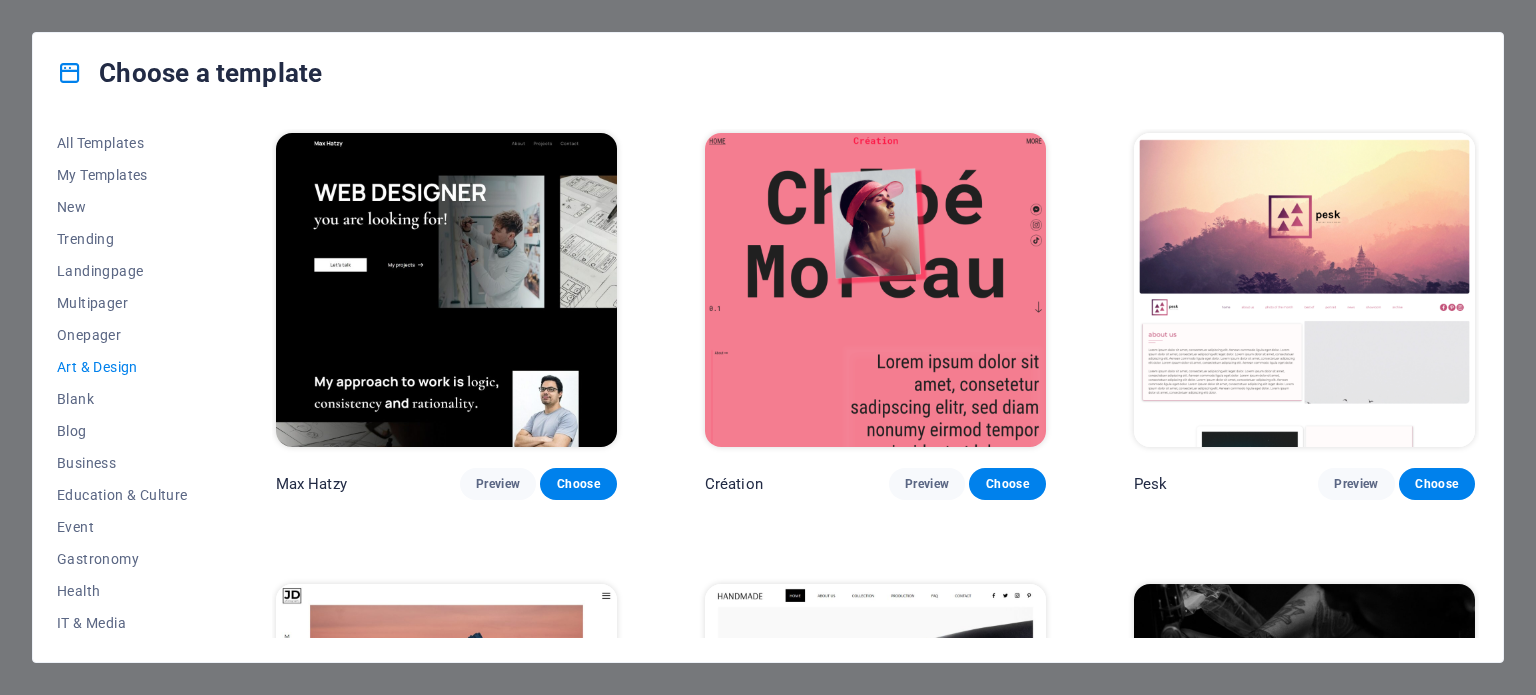 scroll, scrollTop: 0, scrollLeft: 0, axis: both 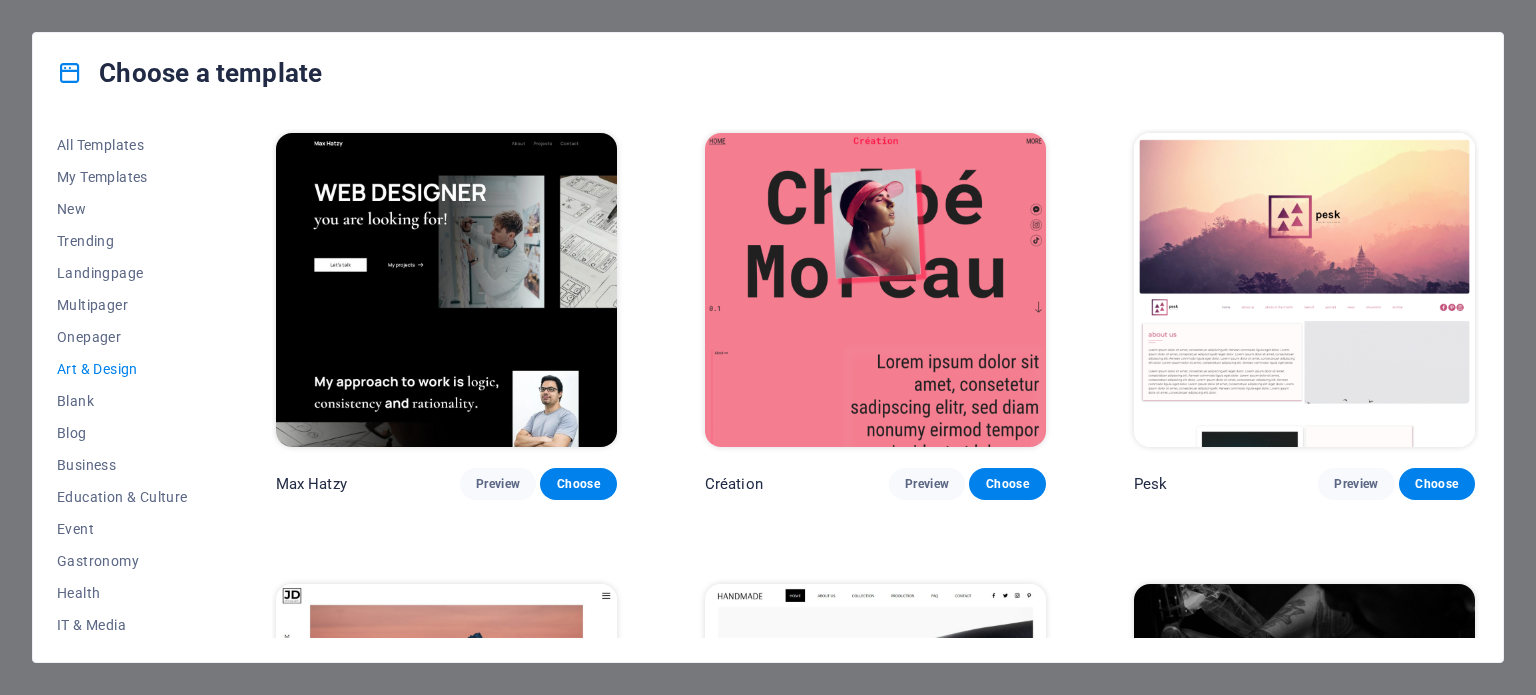 click on "Art & Design" at bounding box center [122, 369] 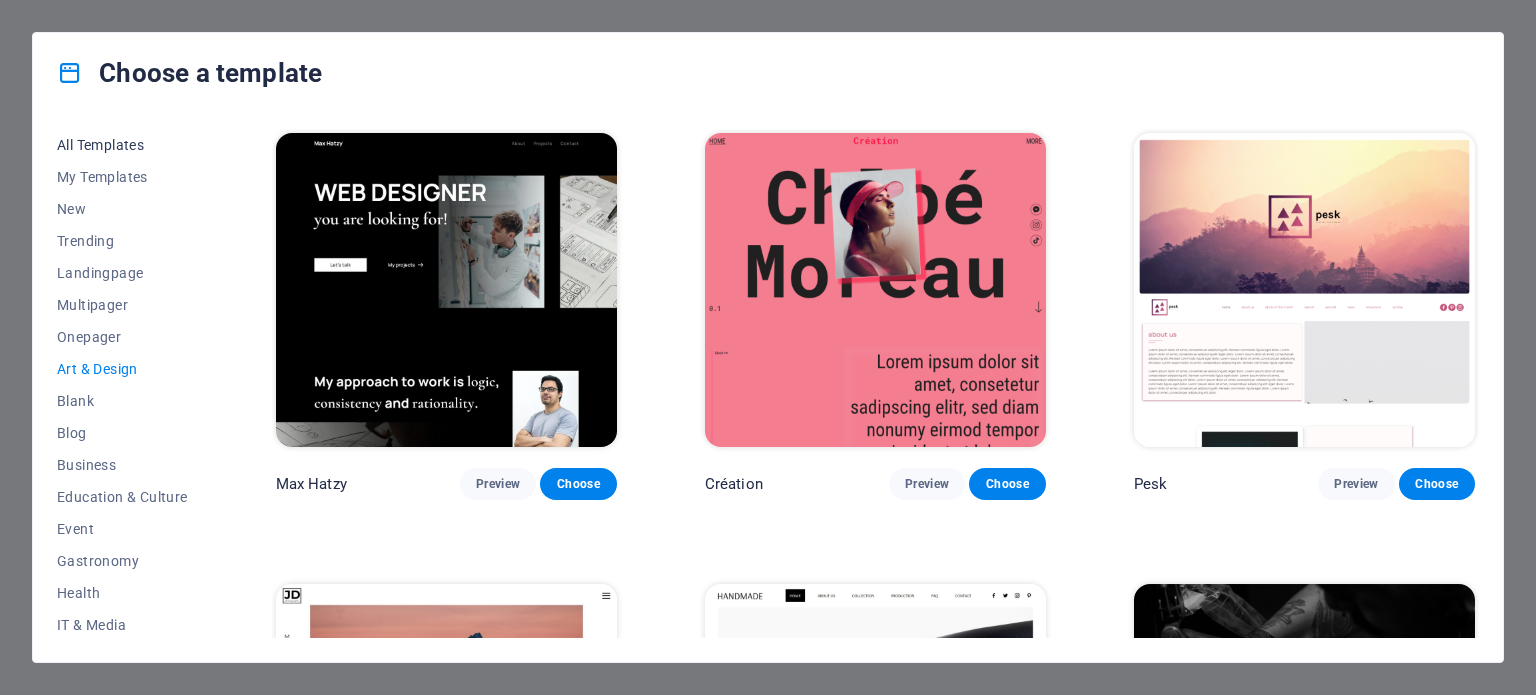 click on "All Templates" at bounding box center [122, 145] 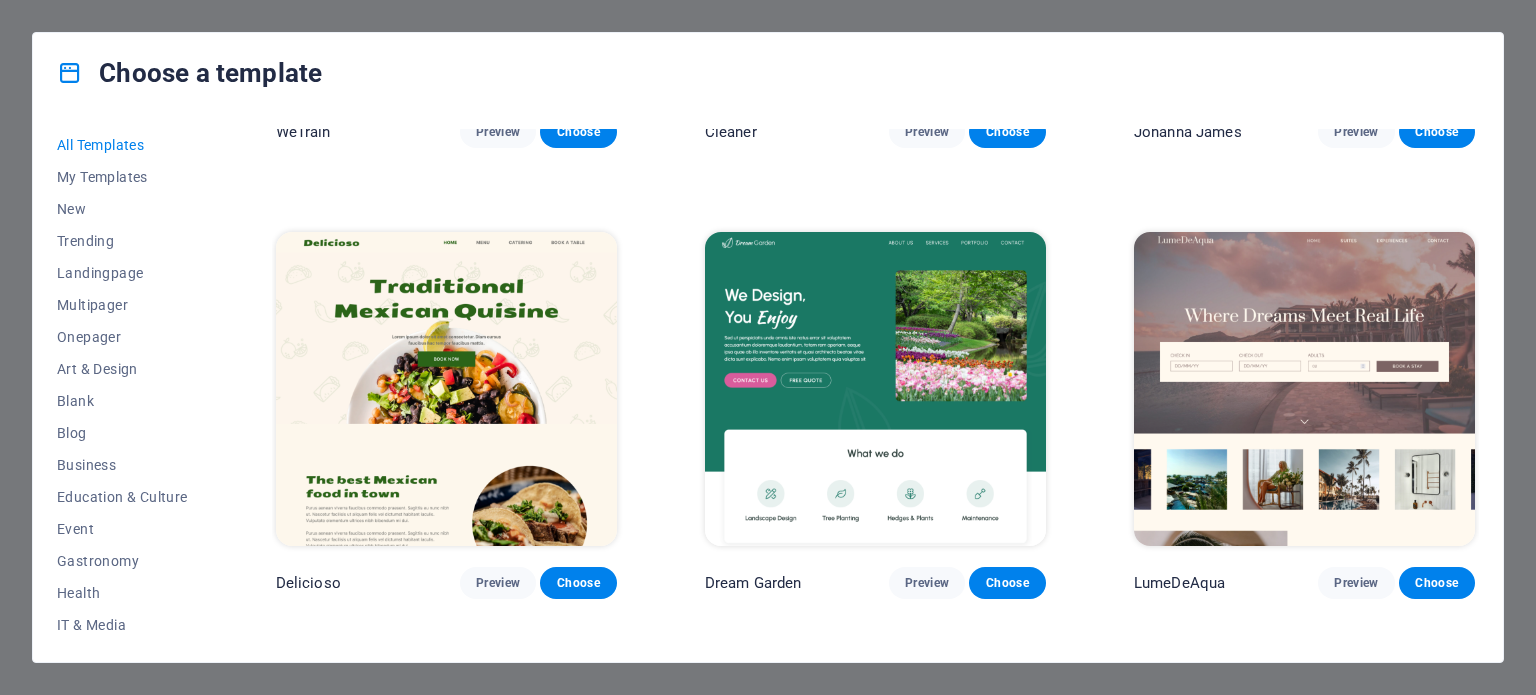 scroll, scrollTop: 3015, scrollLeft: 0, axis: vertical 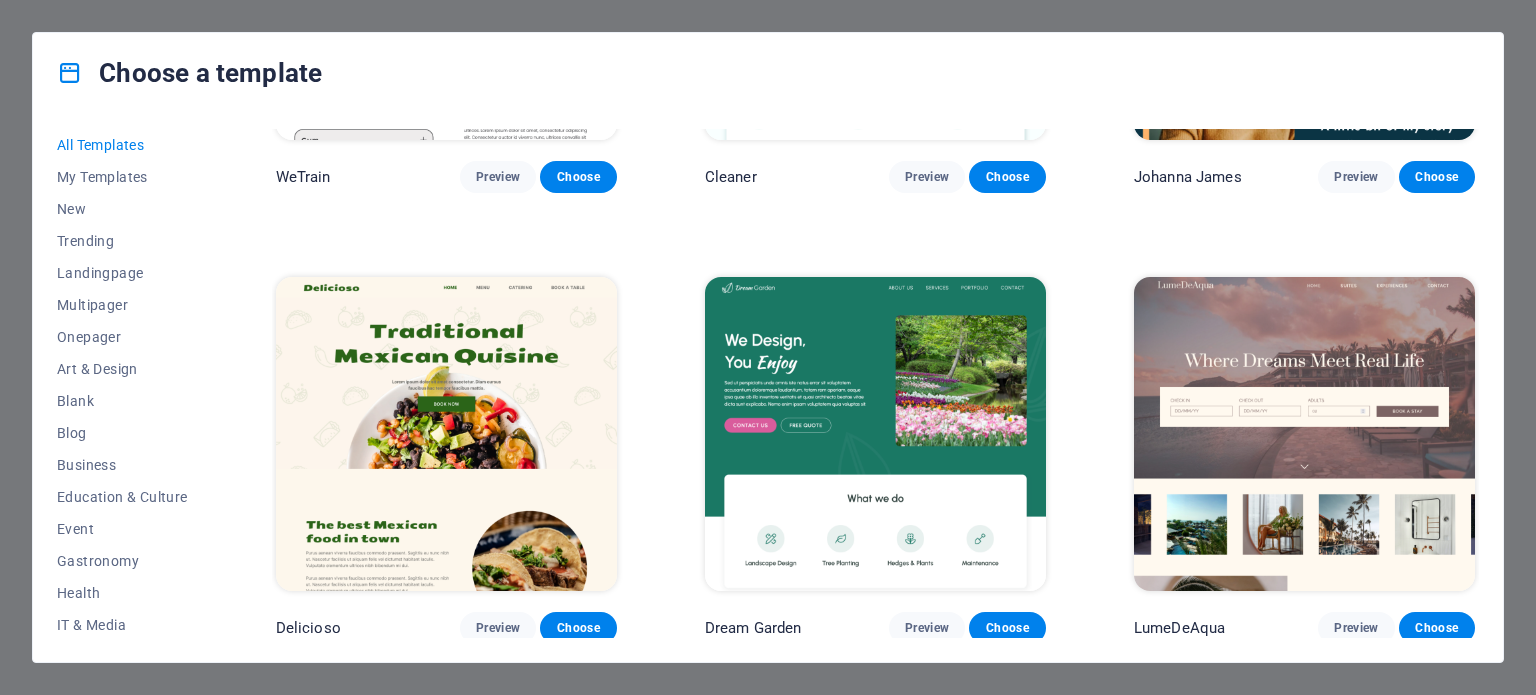click at bounding box center [875, 434] 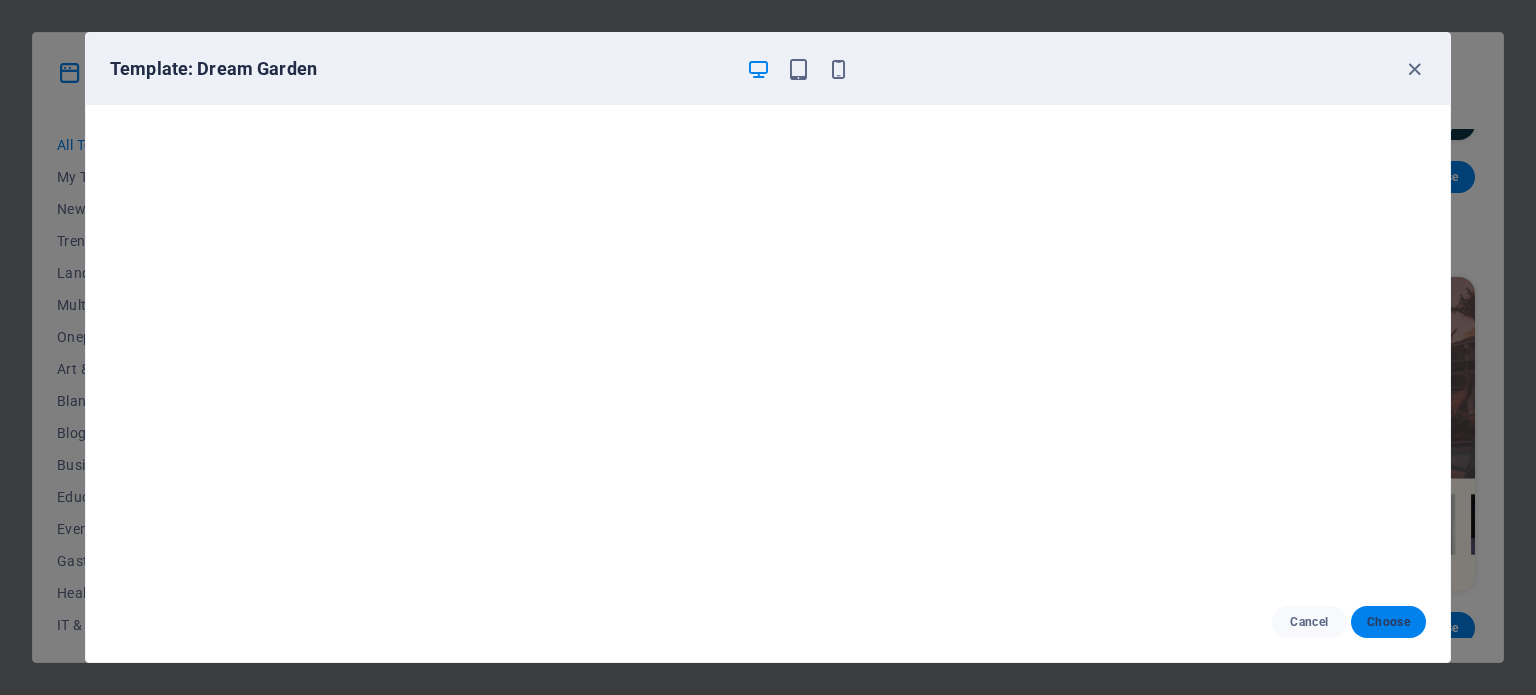 click on "Choose" at bounding box center (1388, 622) 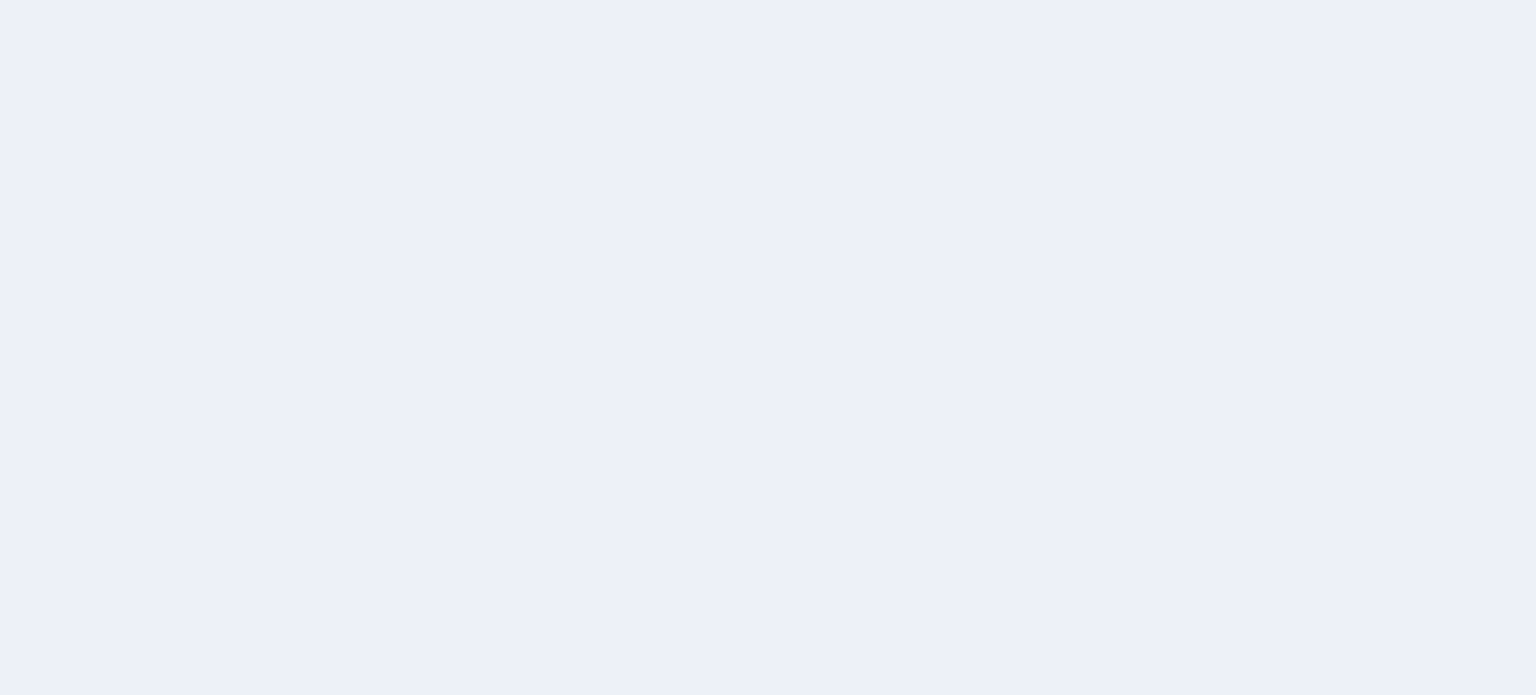 scroll, scrollTop: 0, scrollLeft: 0, axis: both 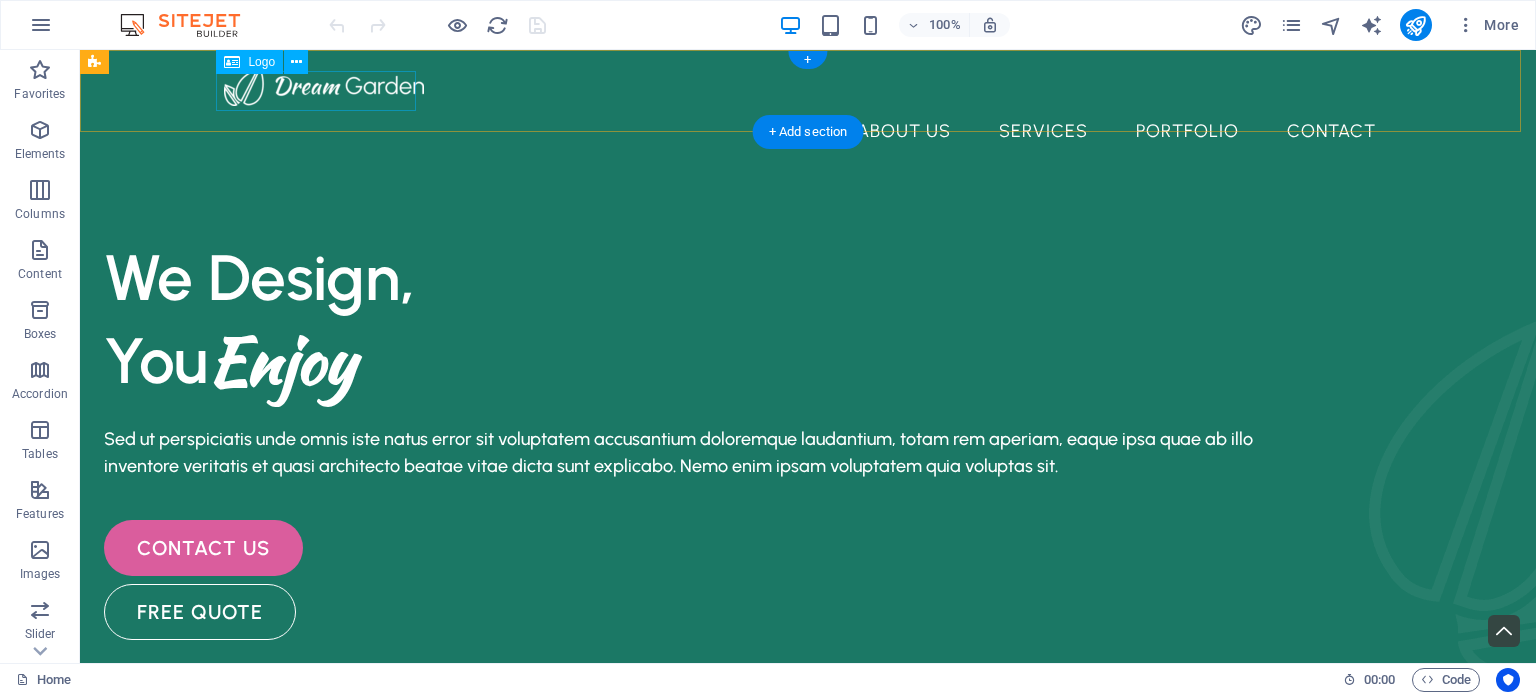 click at bounding box center (808, 86) 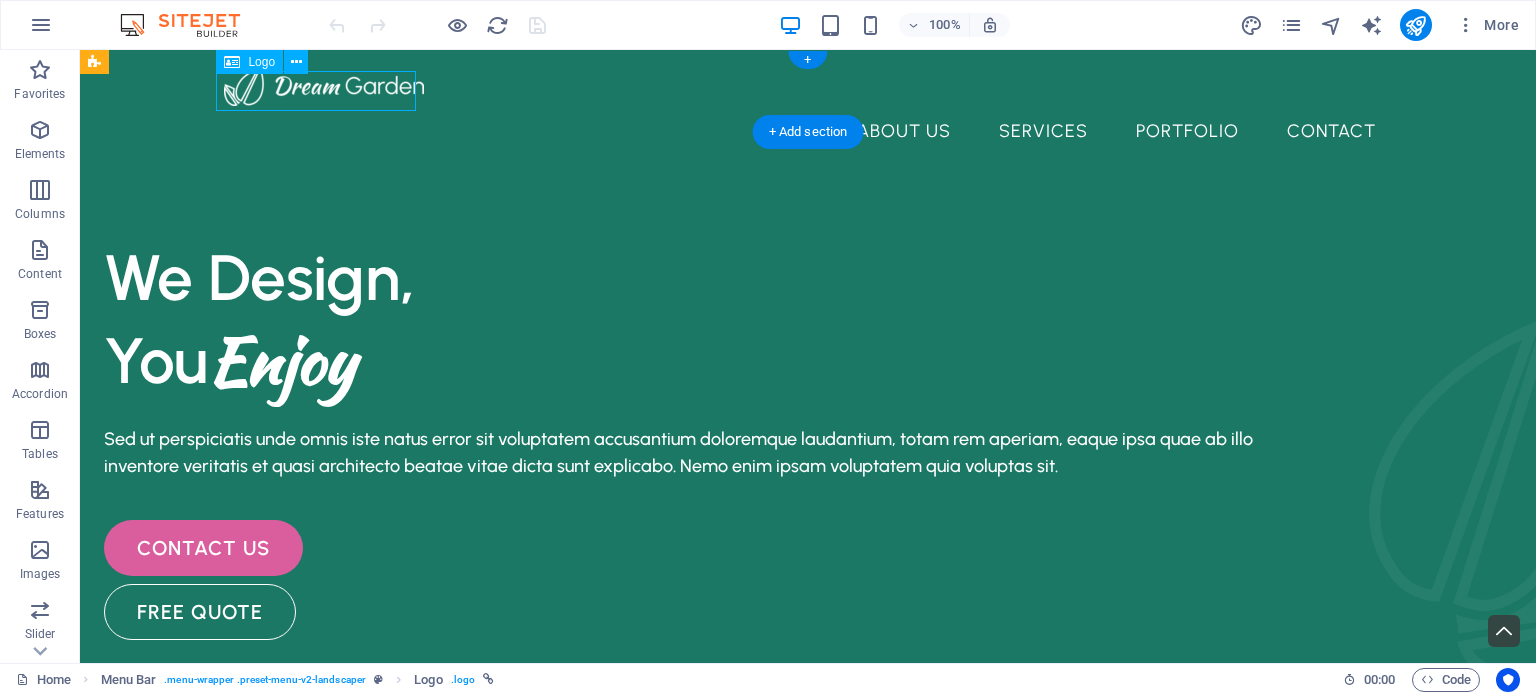 click at bounding box center (808, 86) 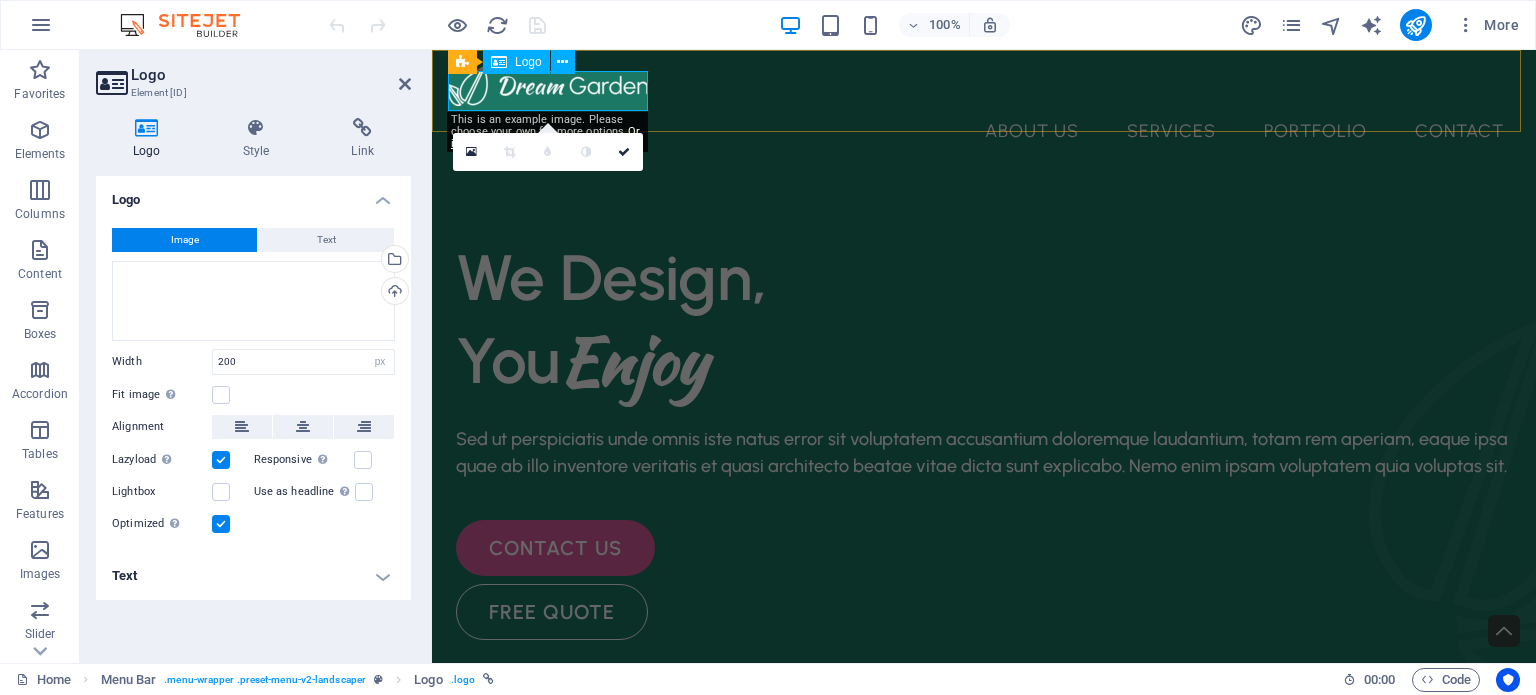 click at bounding box center [984, 86] 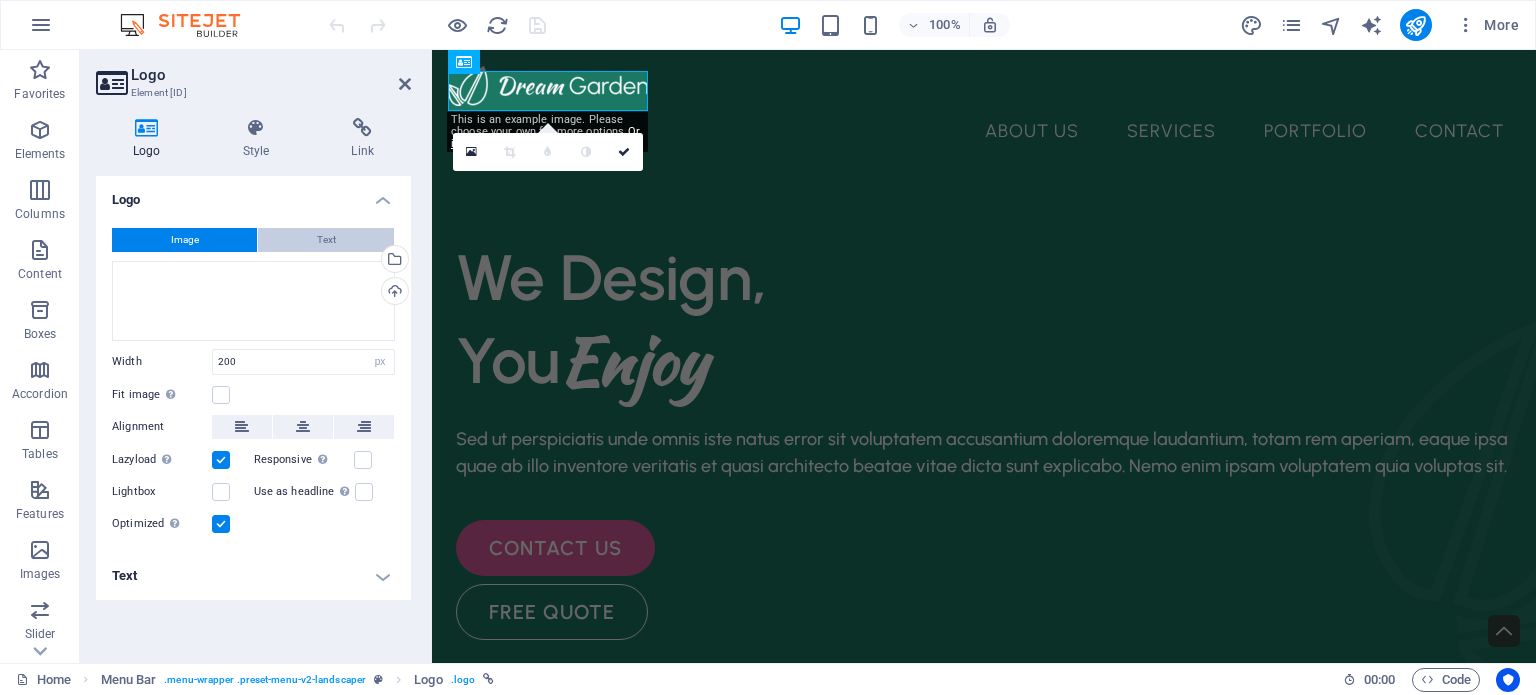 click on "Text" at bounding box center (326, 240) 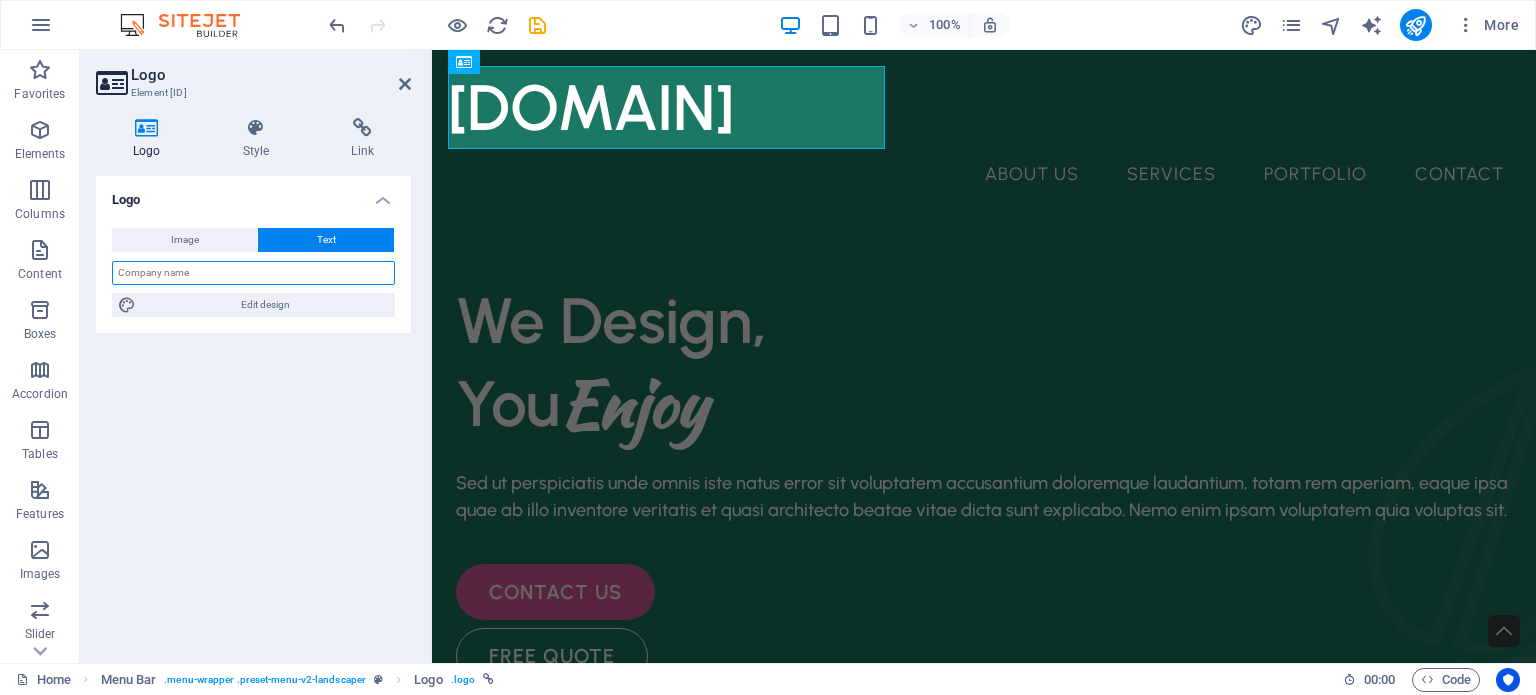 click at bounding box center (253, 273) 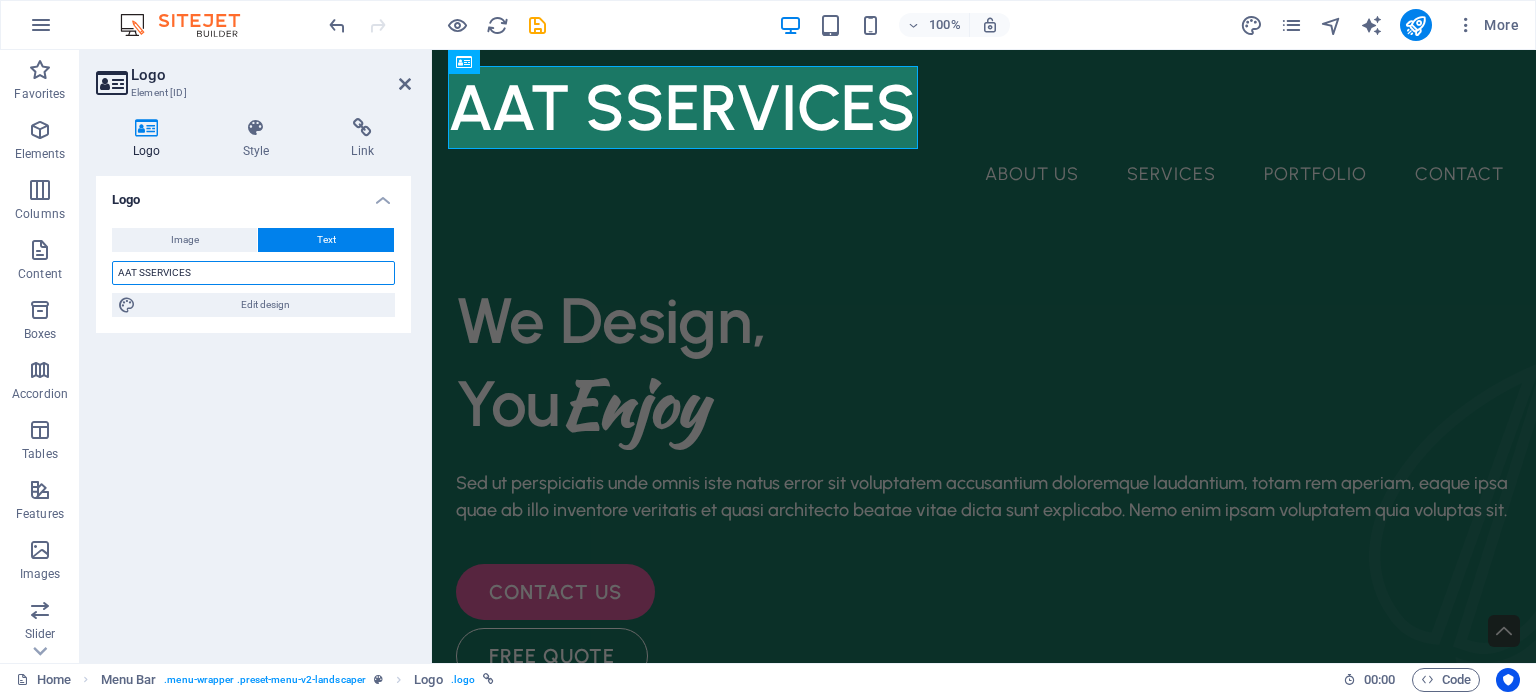 click on "AAT SSERVICES" at bounding box center [253, 273] 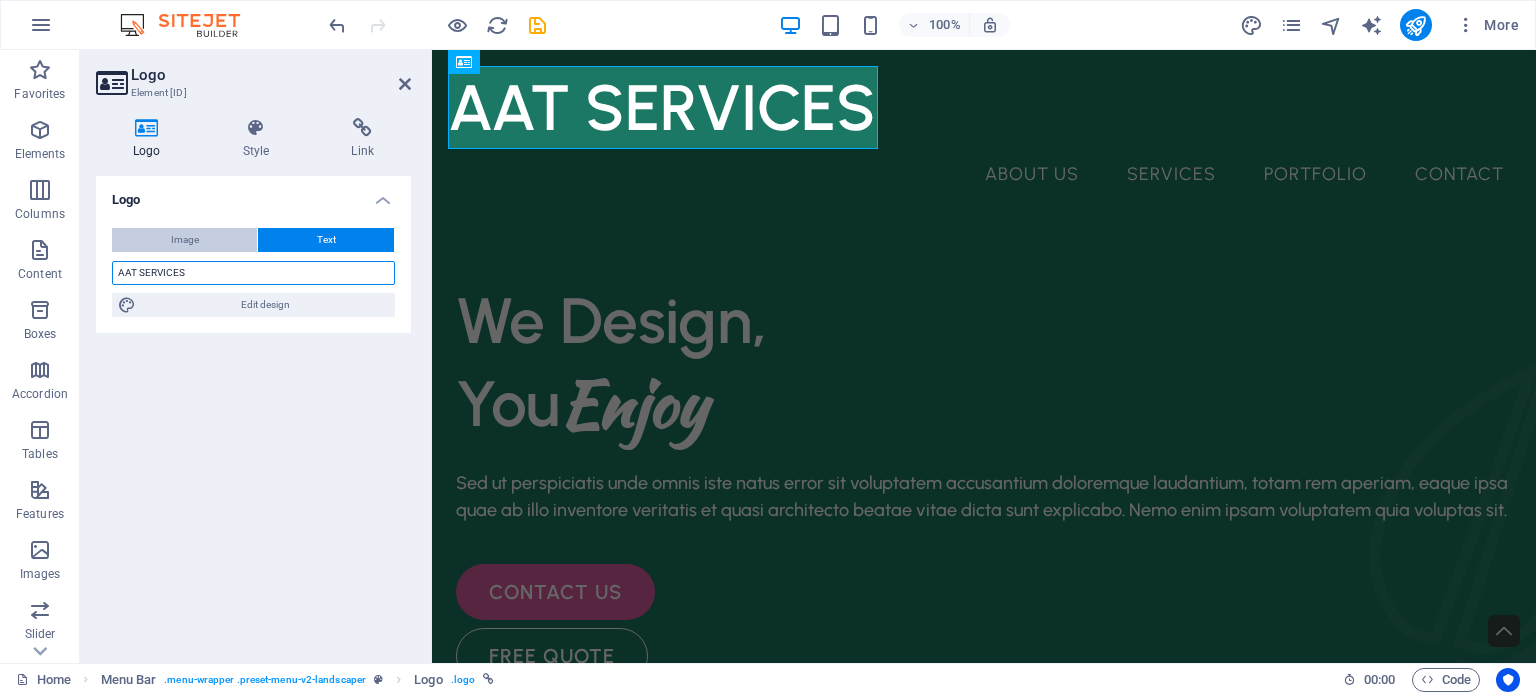 type on "AAT SERVICES" 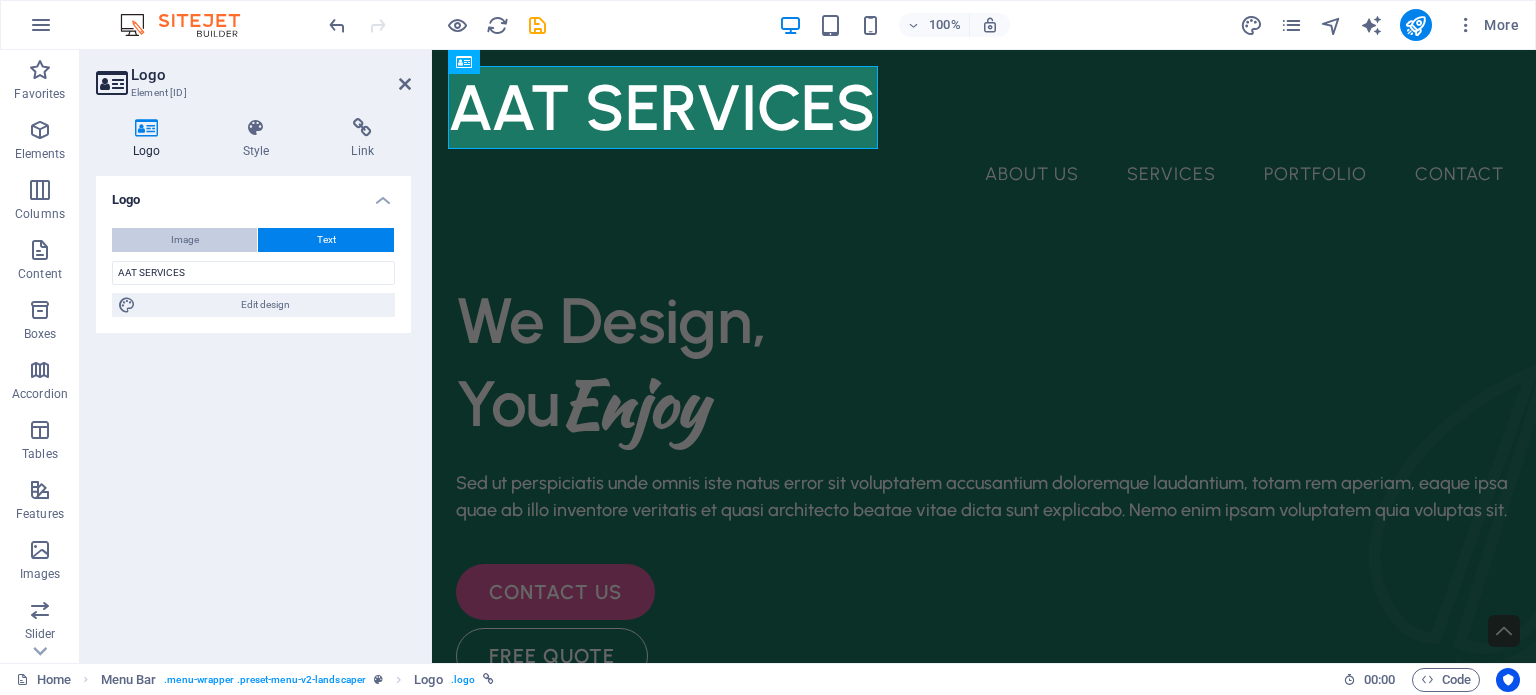 click on "Image" at bounding box center (185, 240) 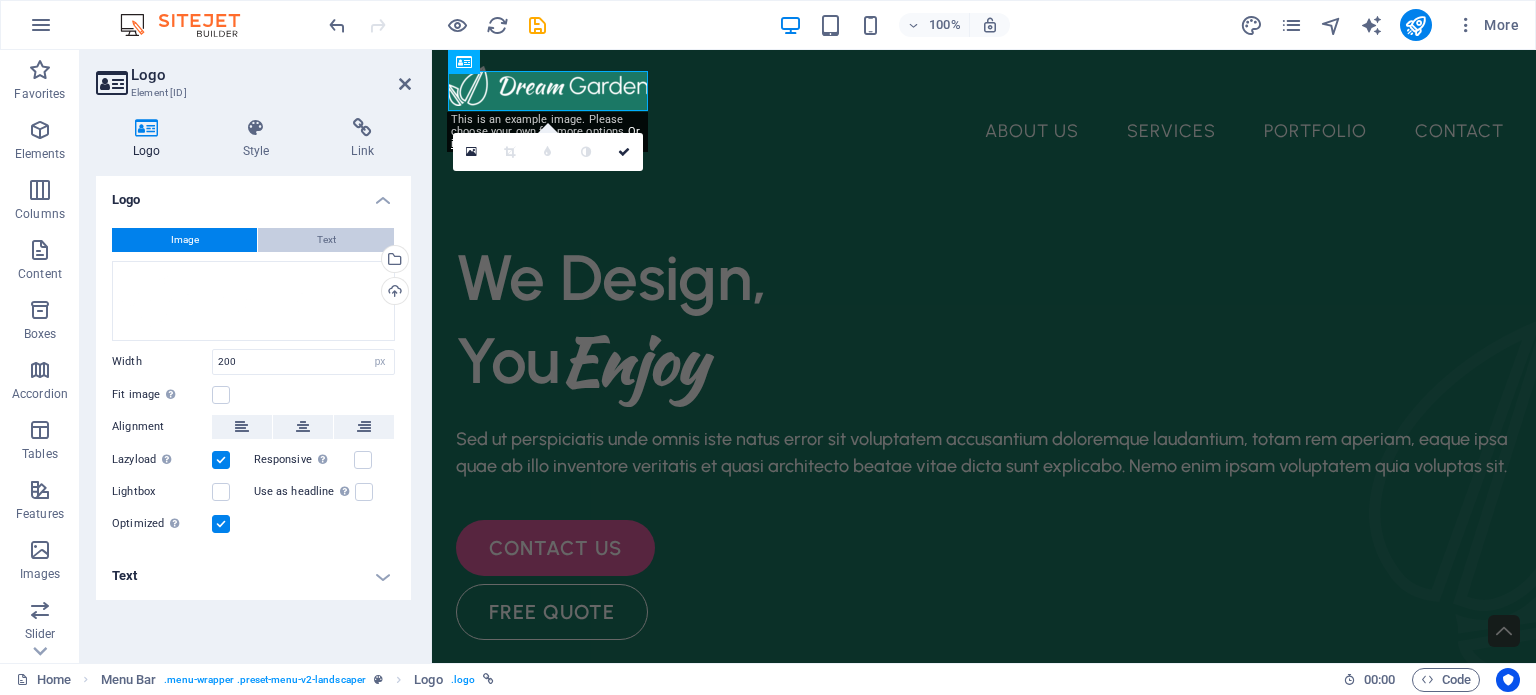click on "Text" at bounding box center [326, 240] 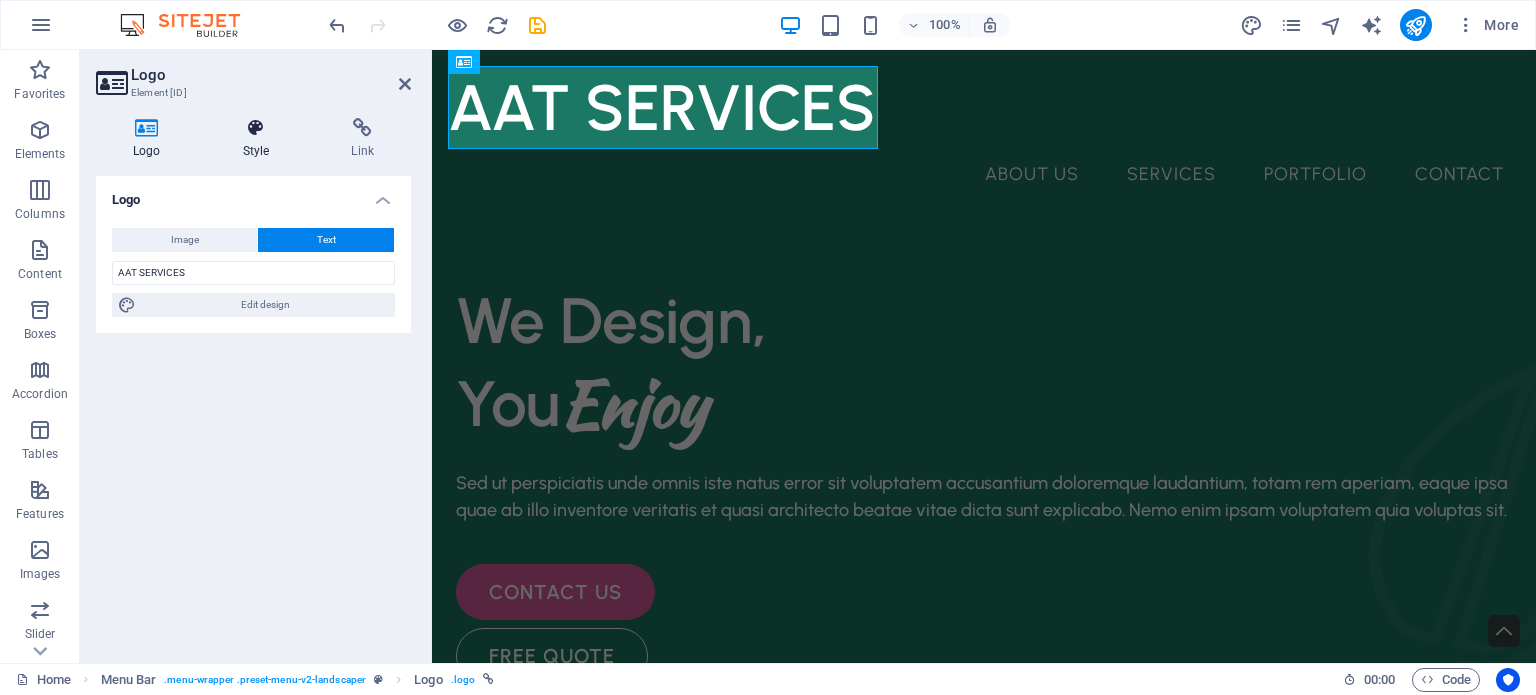 click on "Style" at bounding box center [260, 139] 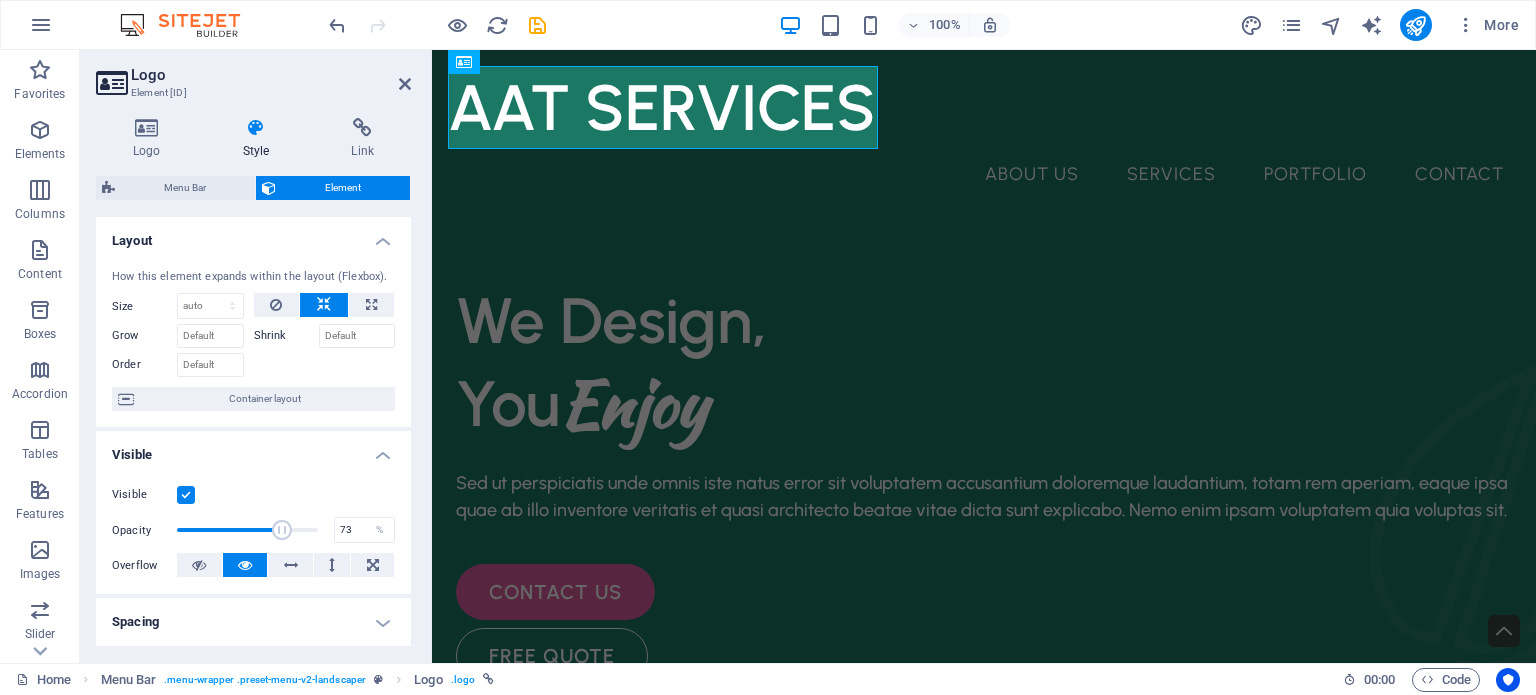 type on "72" 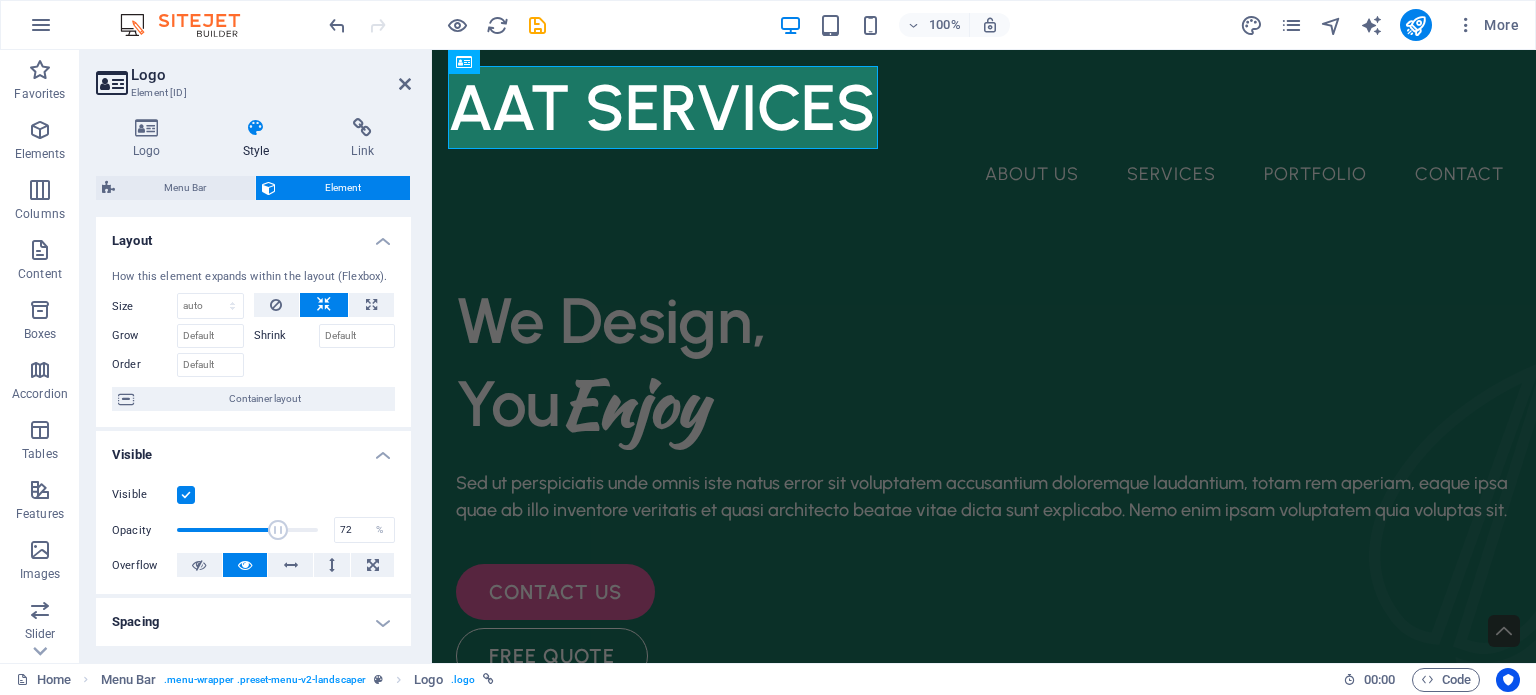 drag, startPoint x: 310, startPoint y: 531, endPoint x: 275, endPoint y: 525, distance: 35.510563 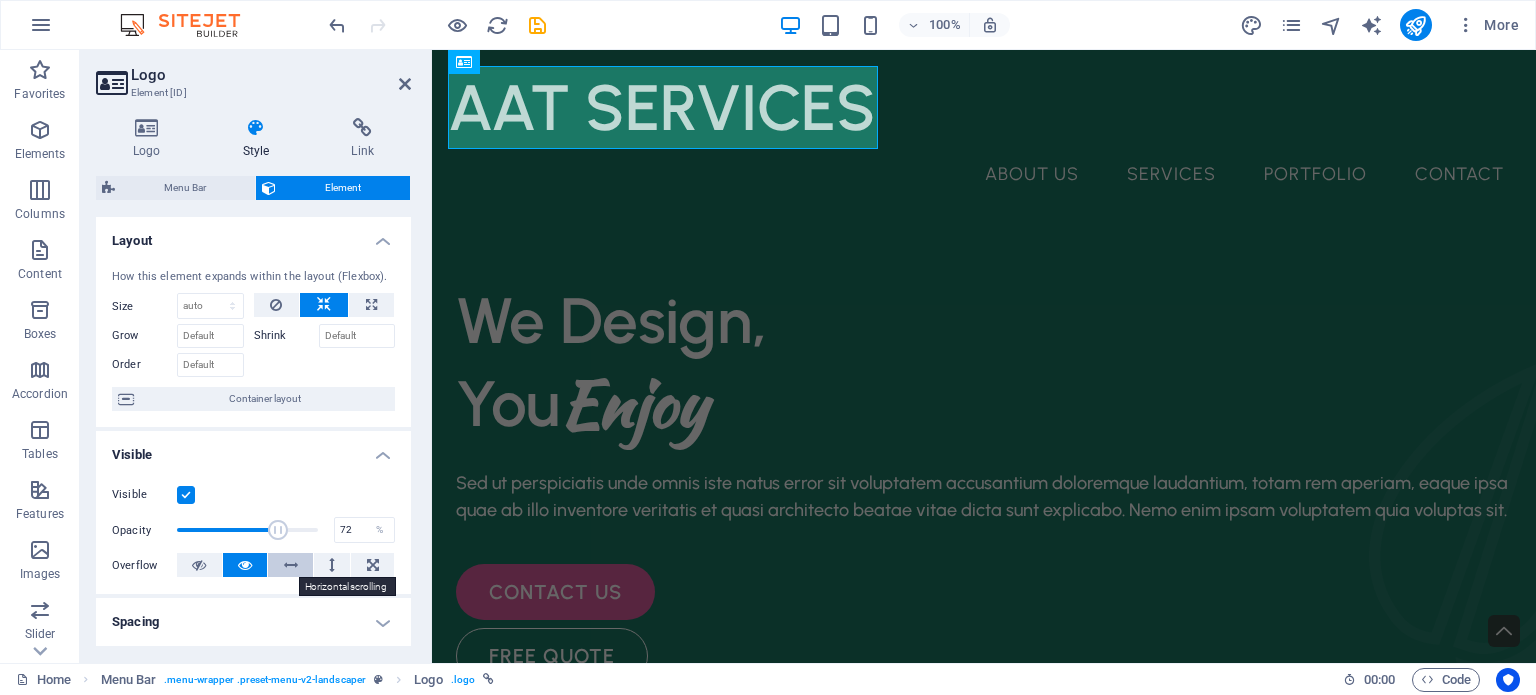 click at bounding box center [291, 565] 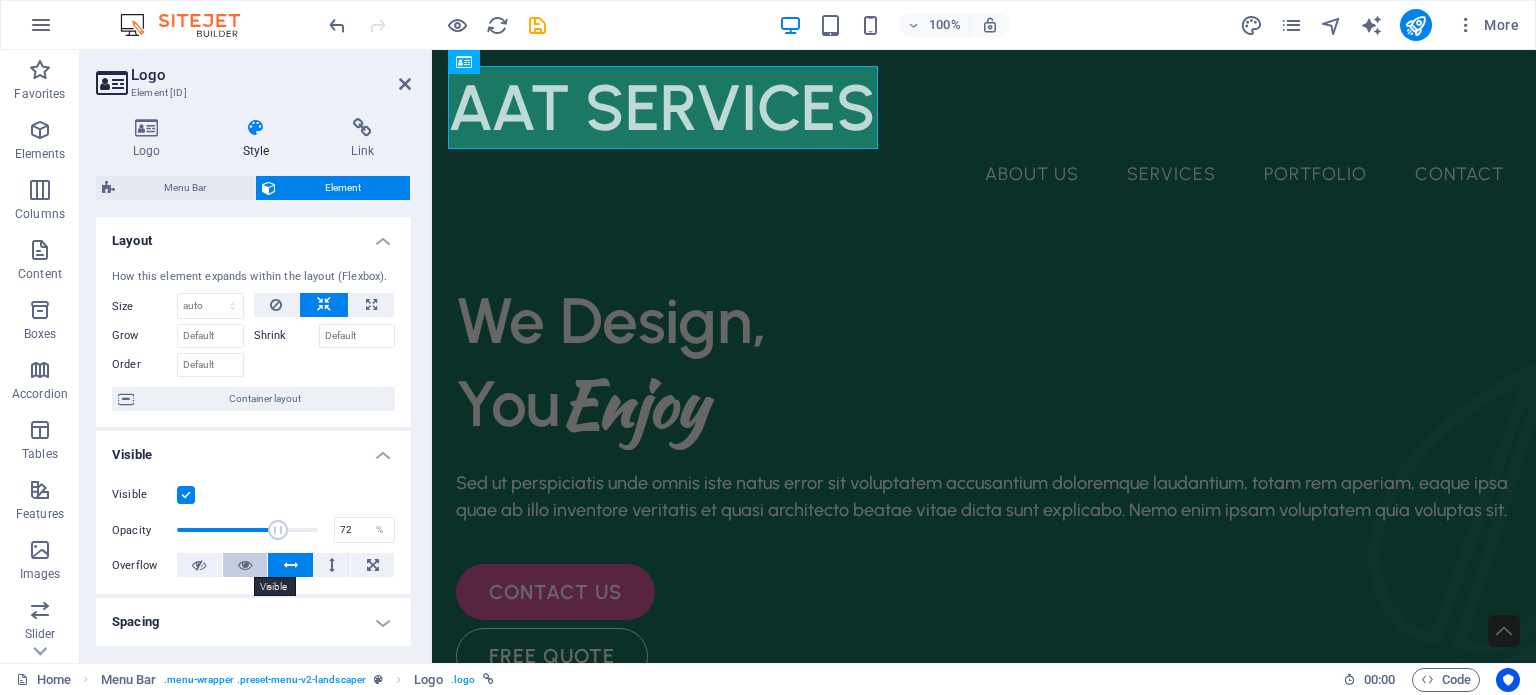 click at bounding box center (245, 565) 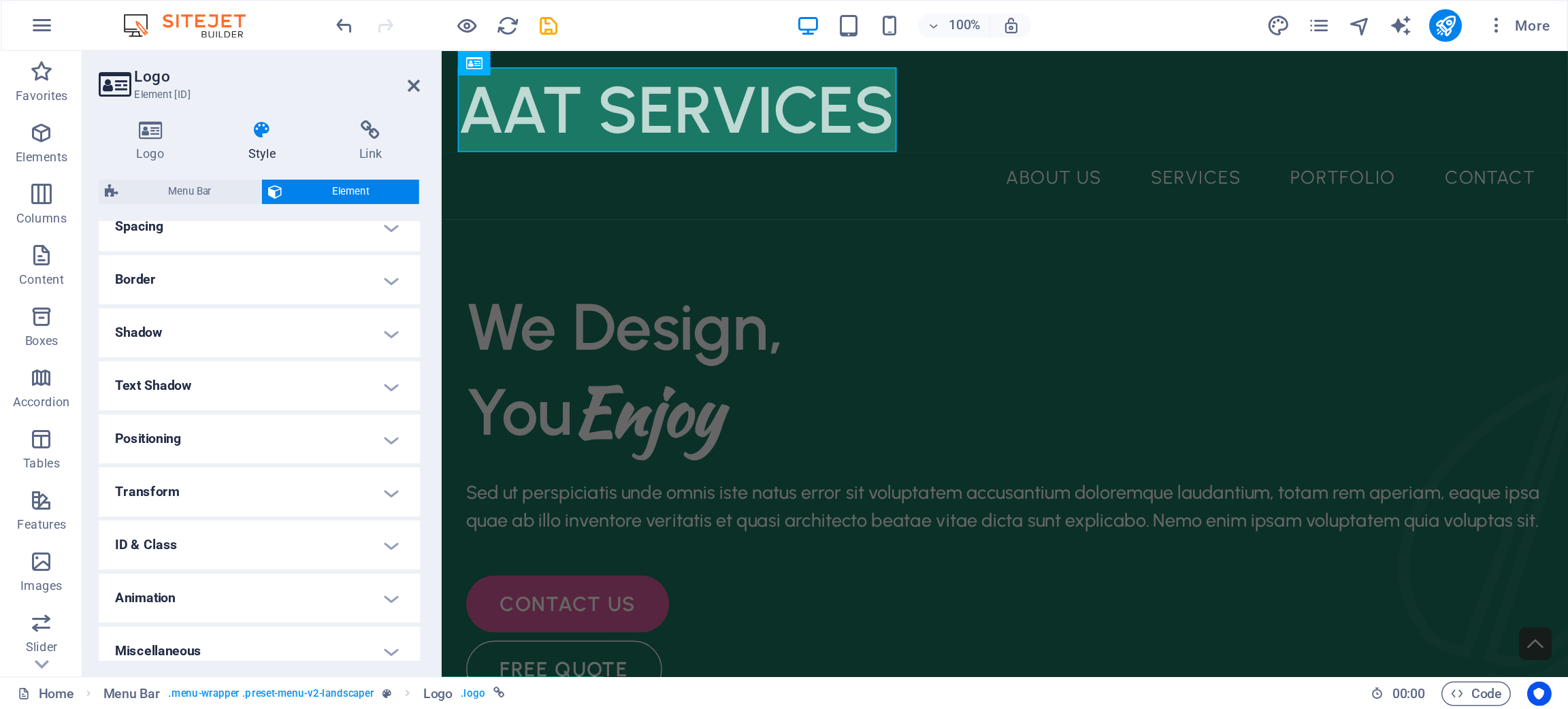 scroll, scrollTop: 282, scrollLeft: 0, axis: vertical 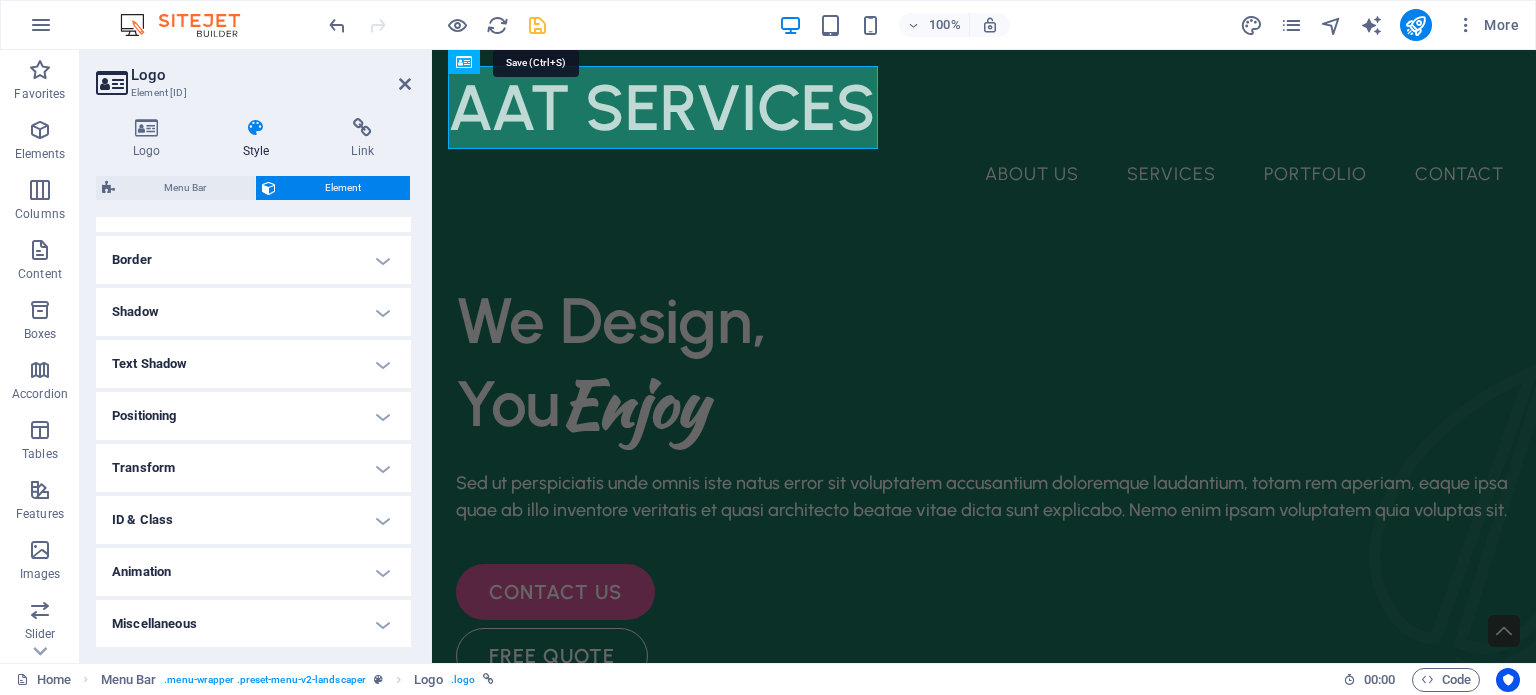 click at bounding box center (537, 25) 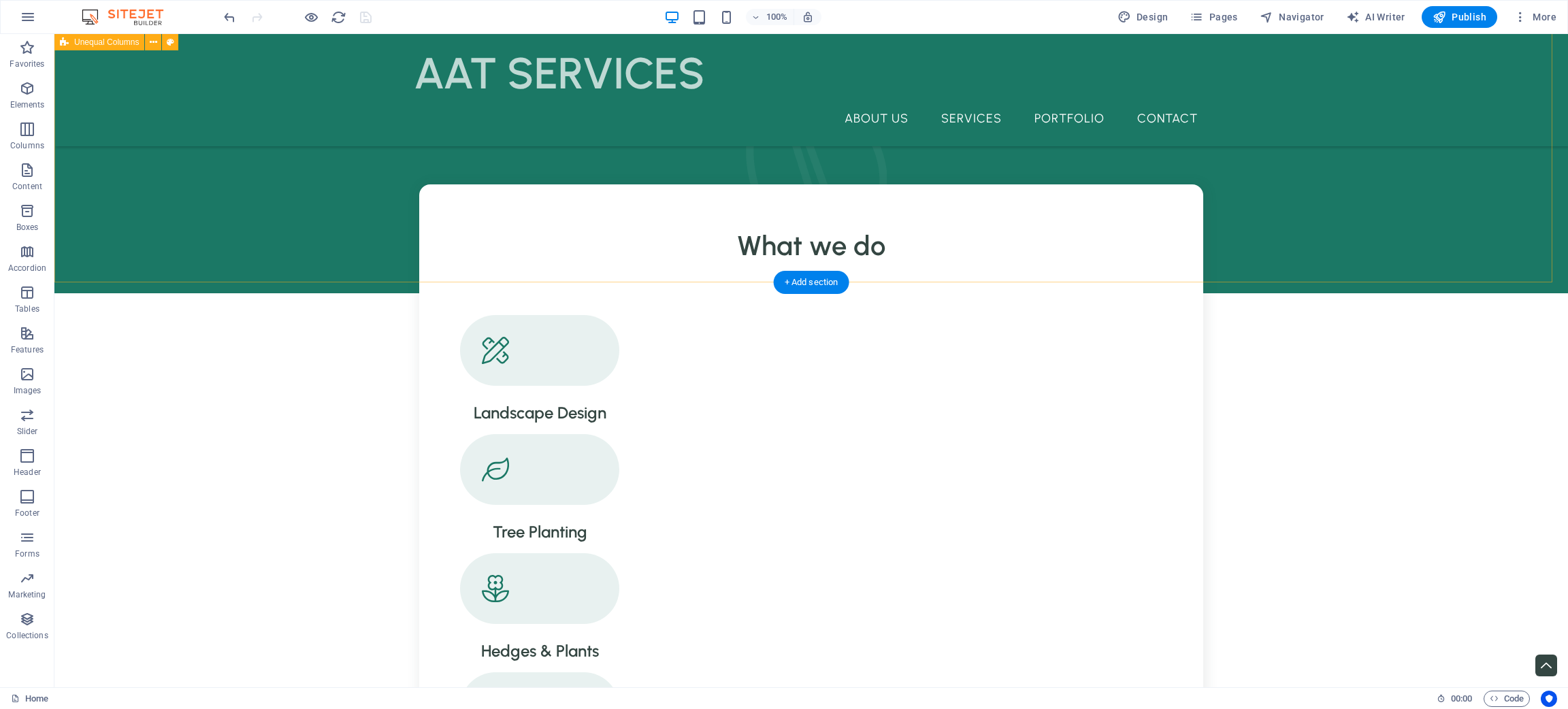 scroll, scrollTop: 1122, scrollLeft: 0, axis: vertical 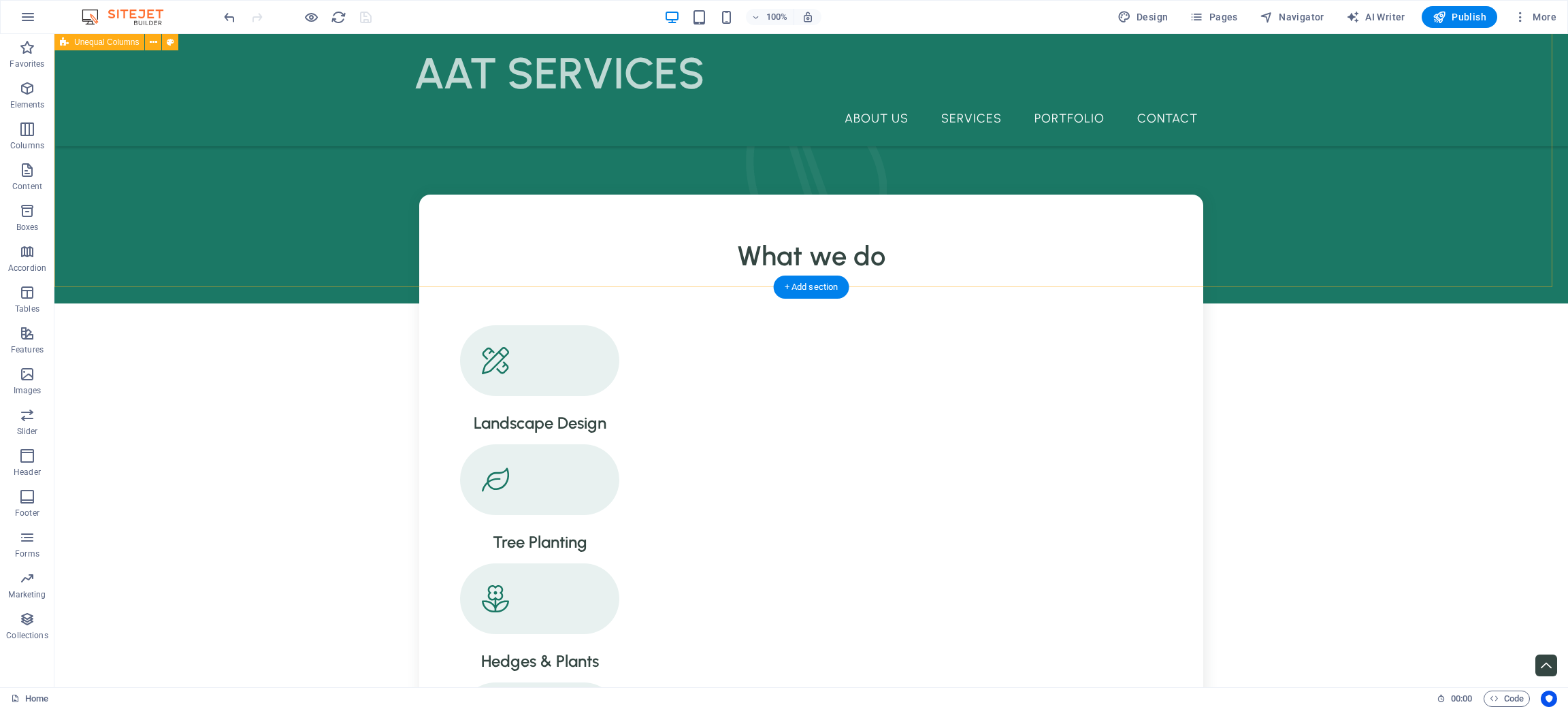 click on "What we are all about Sed ut perspiciatis unde omnis iste natus error sit voluptatem accusantium doloremque laudantium, totam rem aperiam, eaquipsa quae ab illo inventore veritatis et quasi architecto beatae vitae dicta sunt explicabo. Nemo enim ipsam voluptatem quia voluptas sit. Sed ut perspiciatis unde omnis iste natus error sit voluptatem accusantium doloremque laudantium, totam rem aperiam, eaque ipsa qua. Sed ut perspiciatis unde omnis iste natus error sit voluptatem accusantium doloremque laudantium, totam rem aperiam, eaquipsa quae ab illo inventore veritatis et quasi architecto beatae vitae dicta sunt explicabo. Nemo enim ipsam voluptatem quia voluptas sit. Sed ut perspiciatis unde omnis iste natus error sit voluptatem accusantium doloremque laudantium, totam rem aperiam, eaque ipsa qua. about us" at bounding box center [811, 1506] 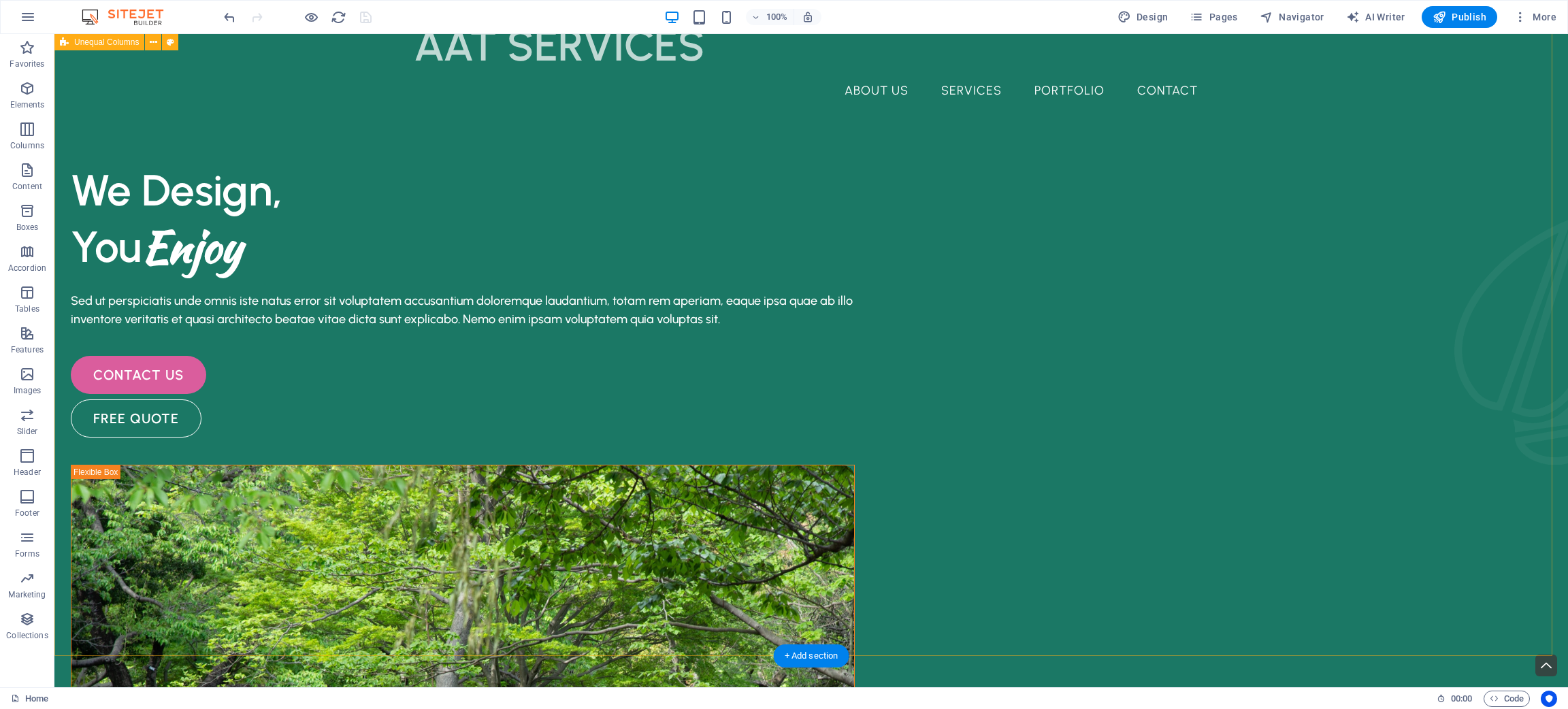 scroll, scrollTop: 0, scrollLeft: 0, axis: both 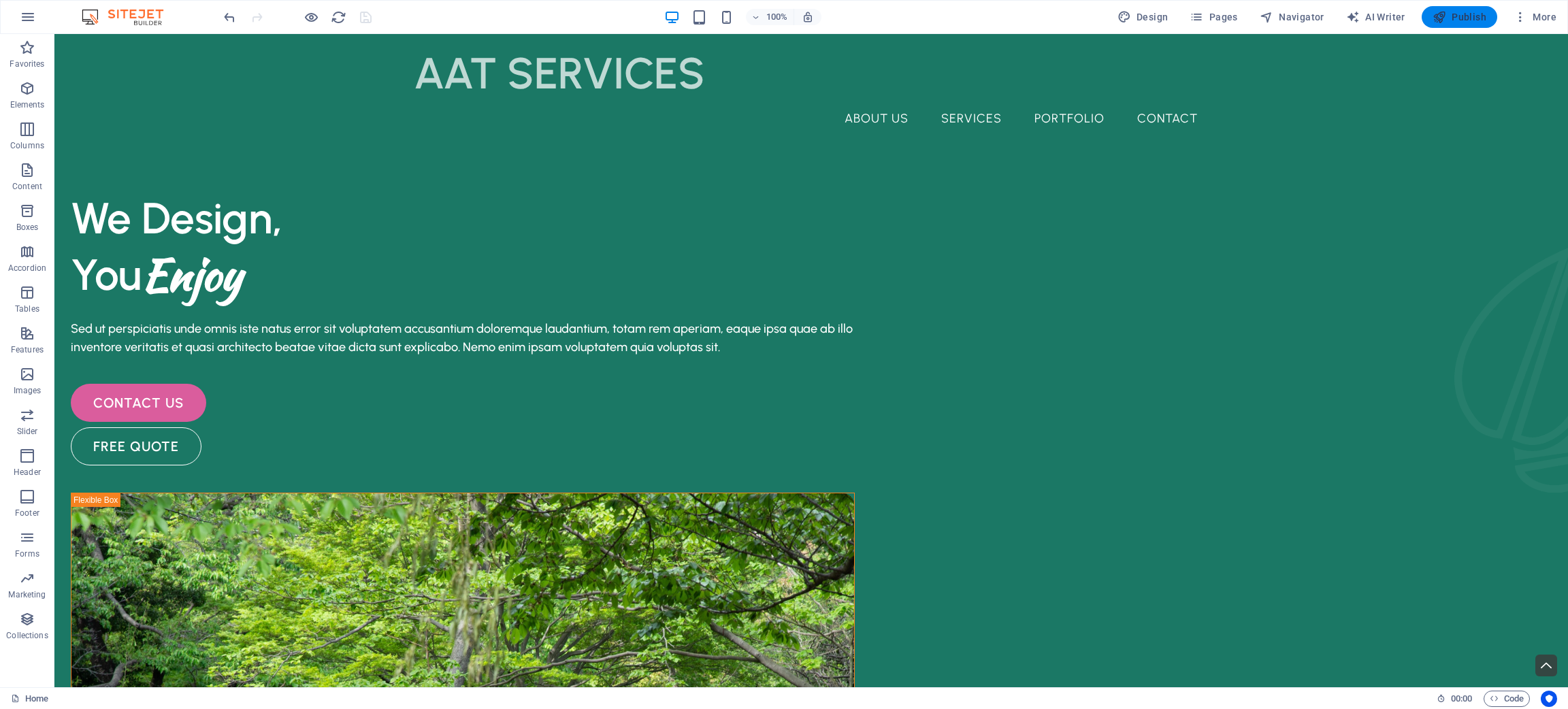 click on "Publish" at bounding box center (1459, 17) 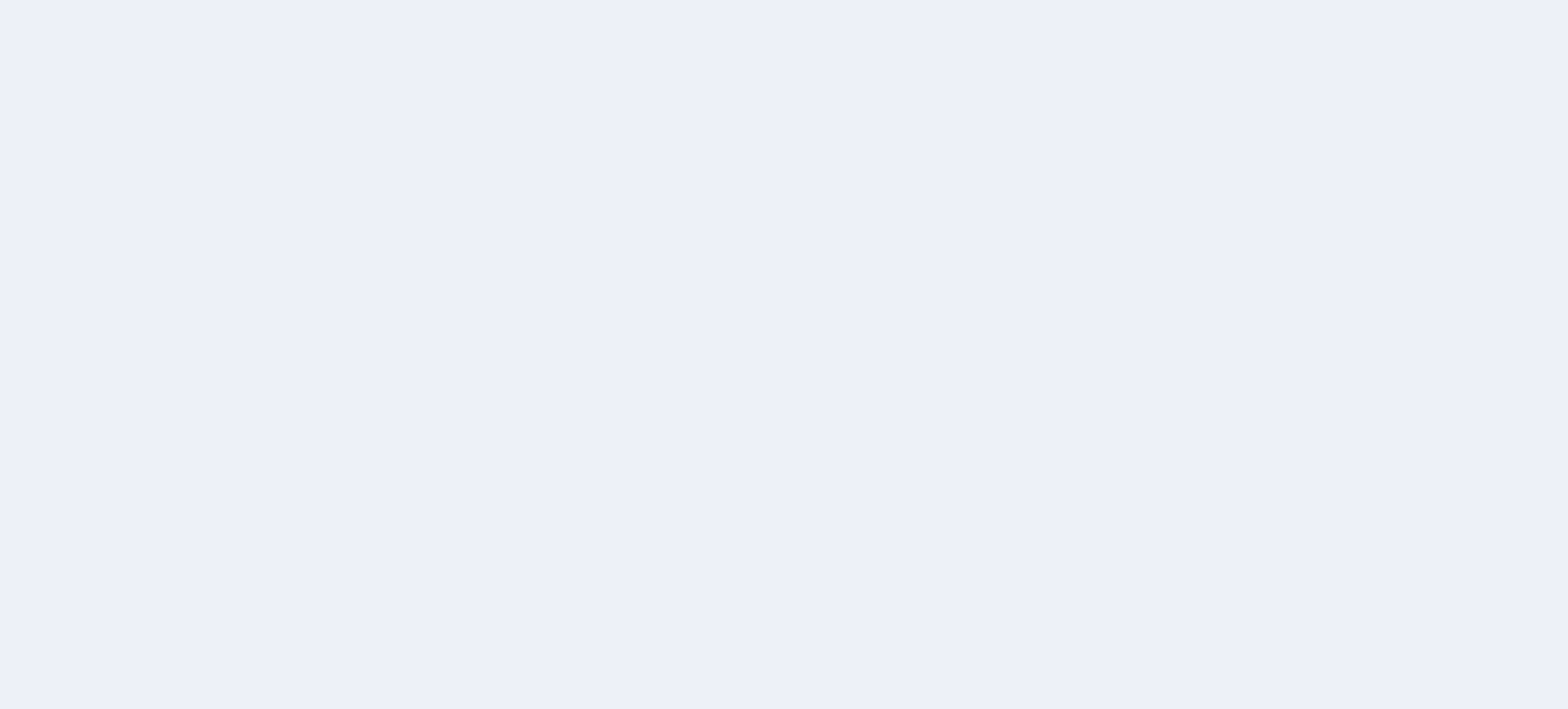 scroll, scrollTop: 0, scrollLeft: 0, axis: both 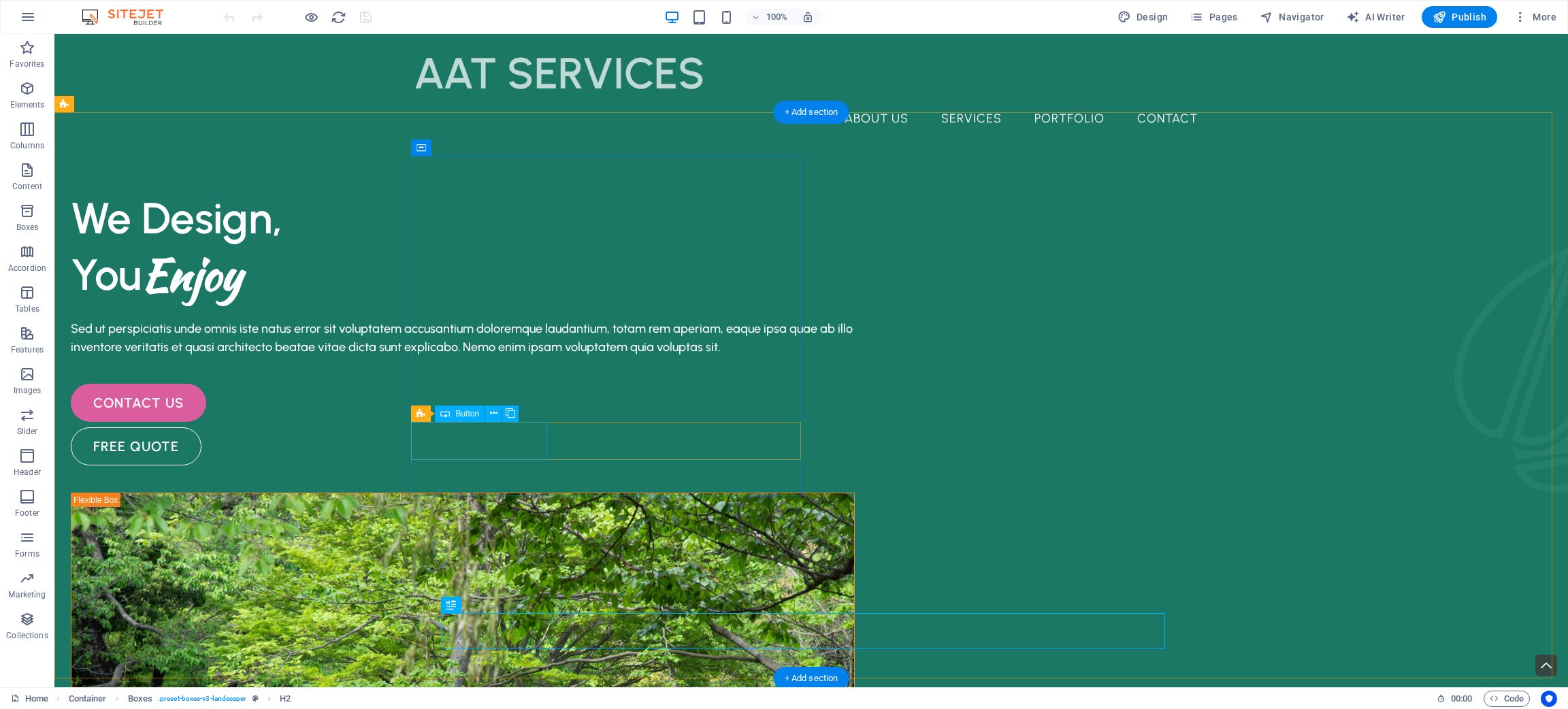 click on "contact us" at bounding box center [463, 403] 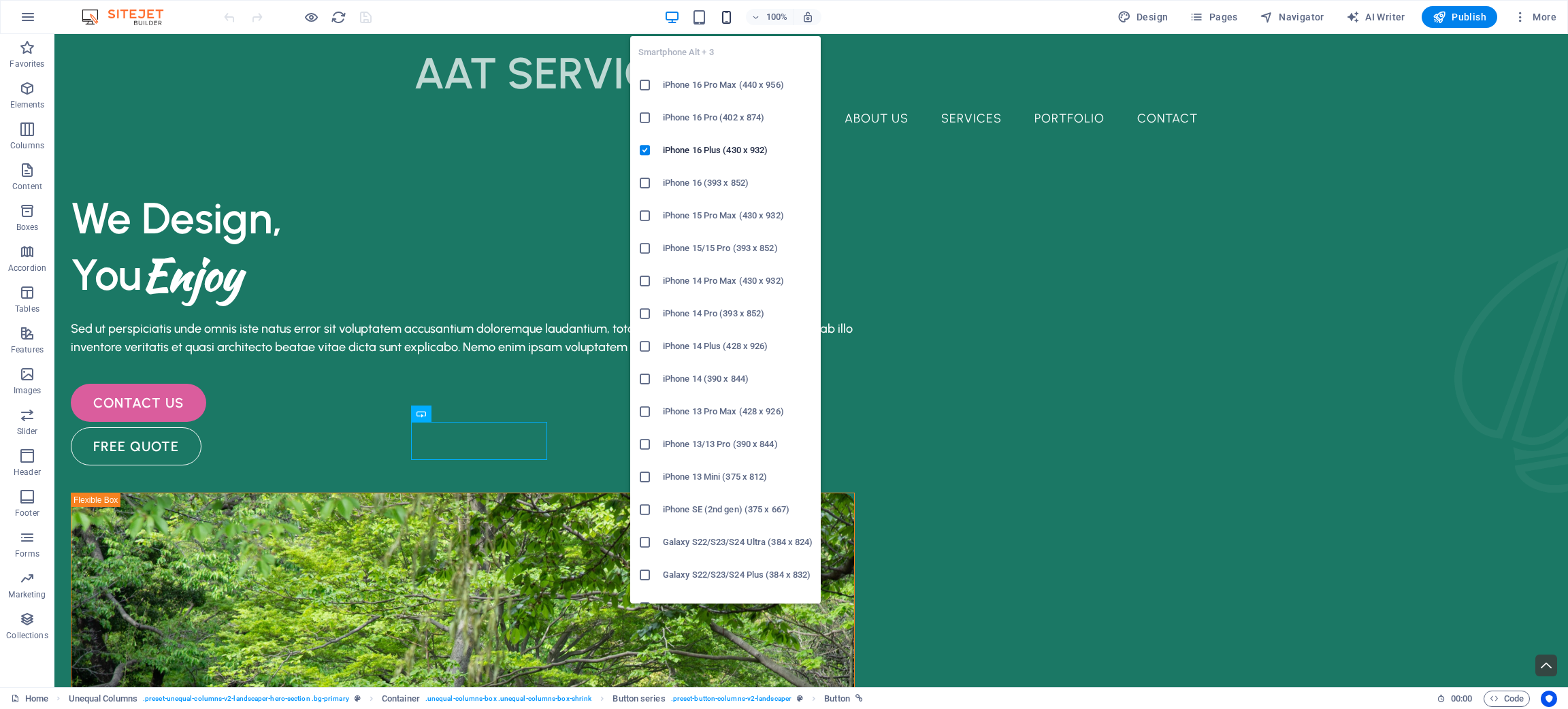 click at bounding box center (726, 17) 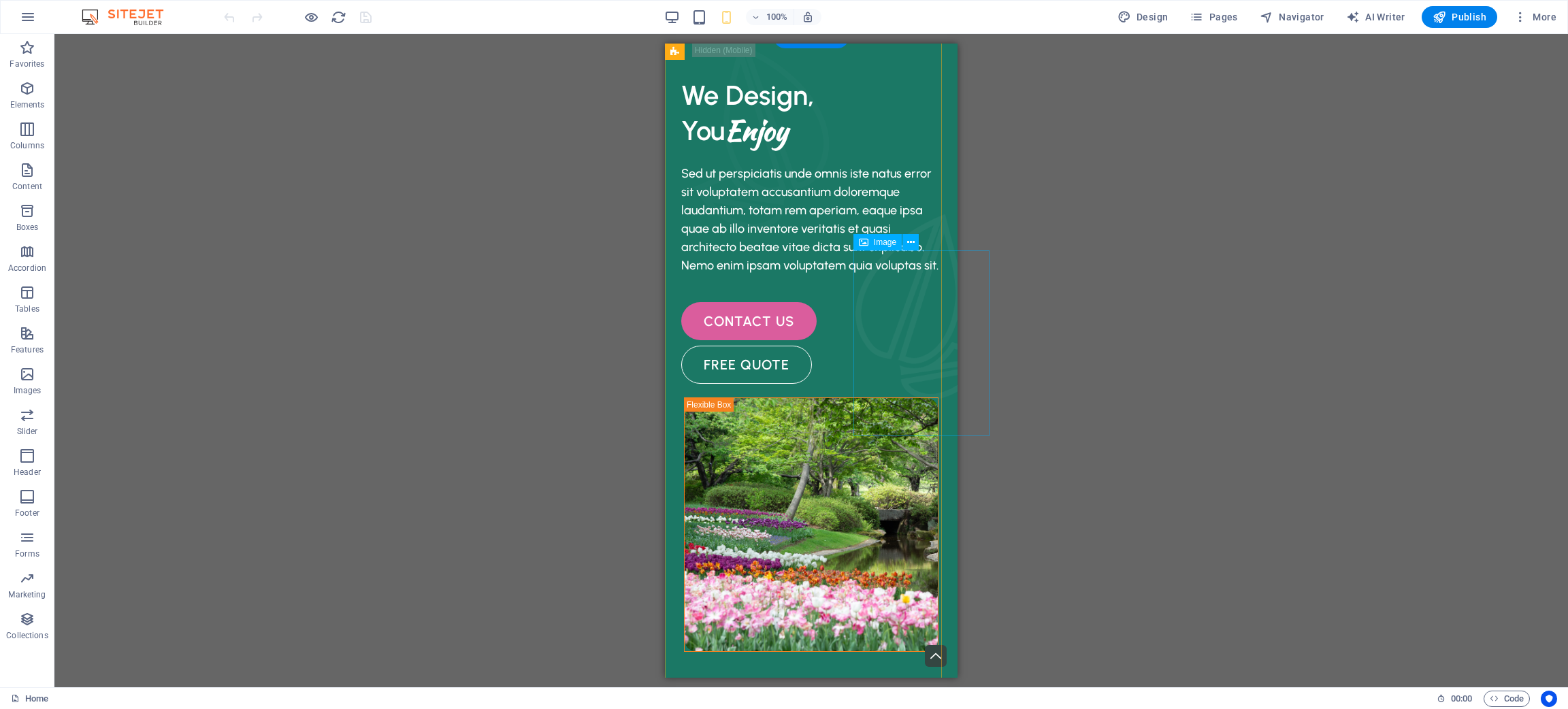 scroll, scrollTop: 0, scrollLeft: 0, axis: both 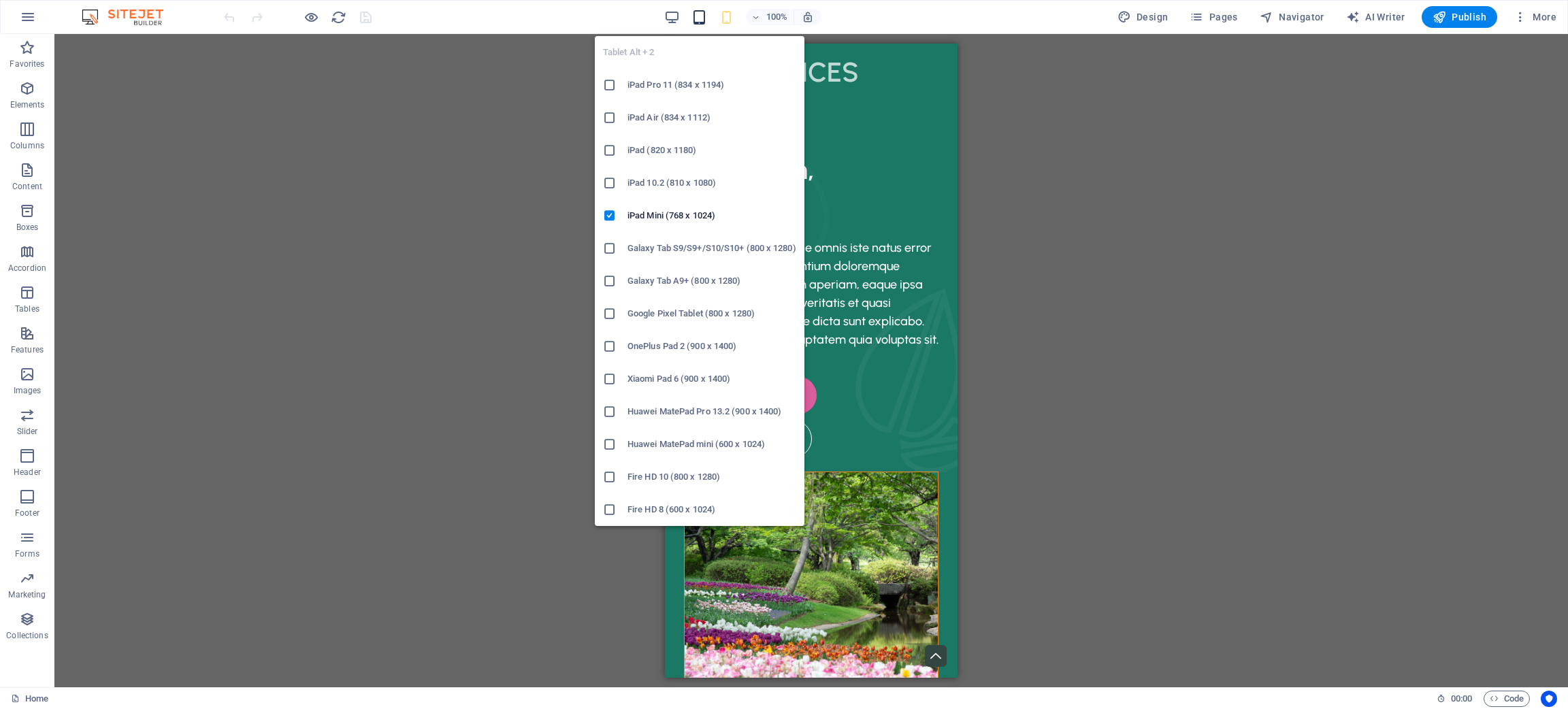 click at bounding box center (699, 17) 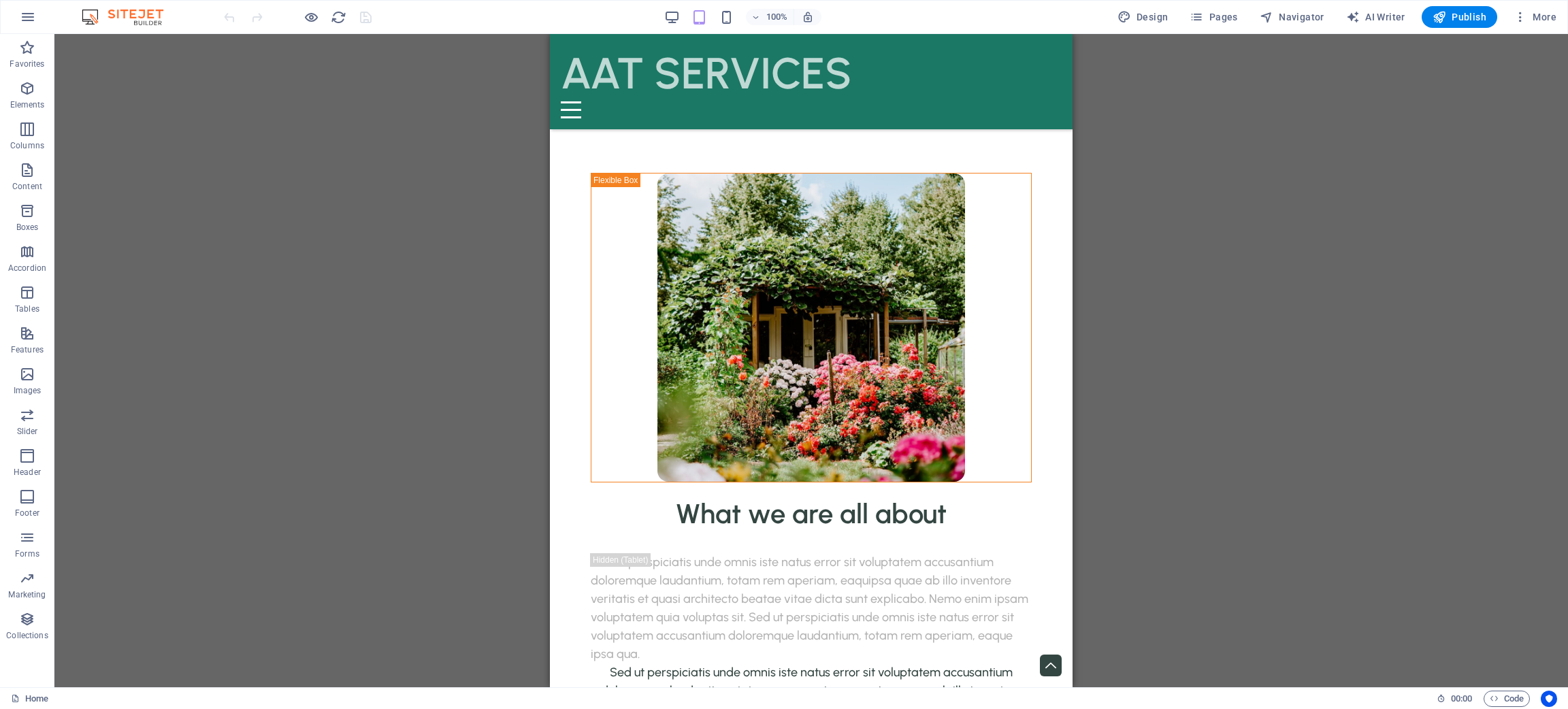 scroll, scrollTop: 1224, scrollLeft: 0, axis: vertical 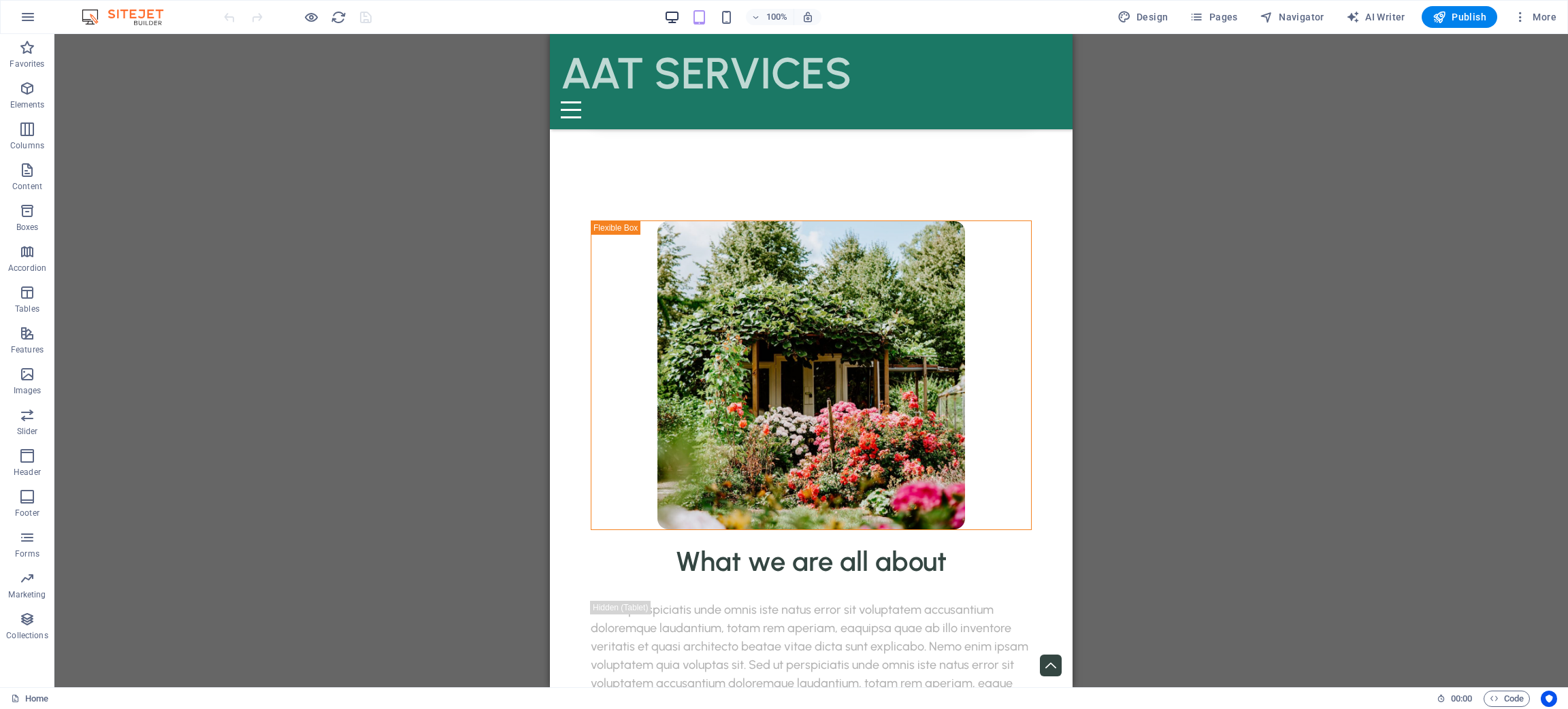 click at bounding box center [672, 17] 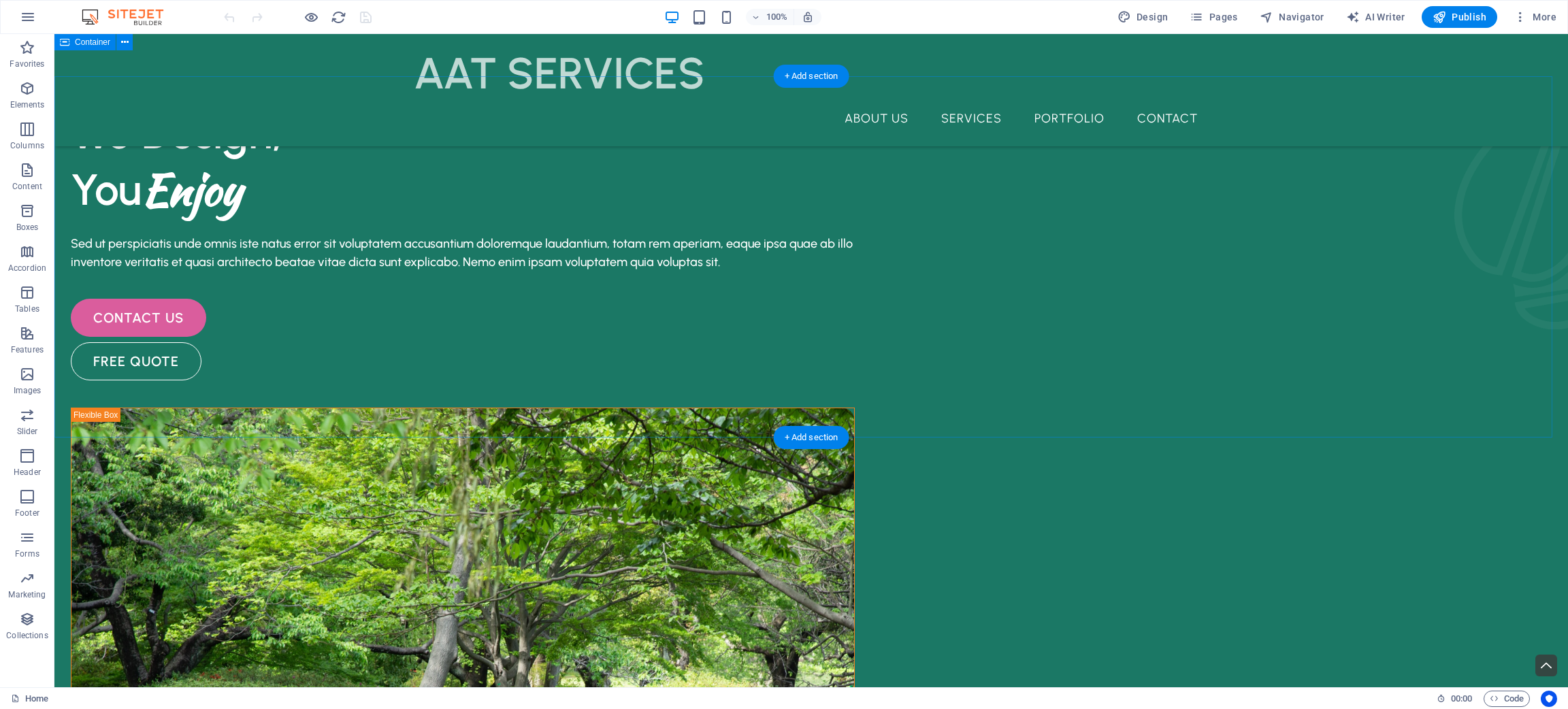 scroll, scrollTop: 0, scrollLeft: 0, axis: both 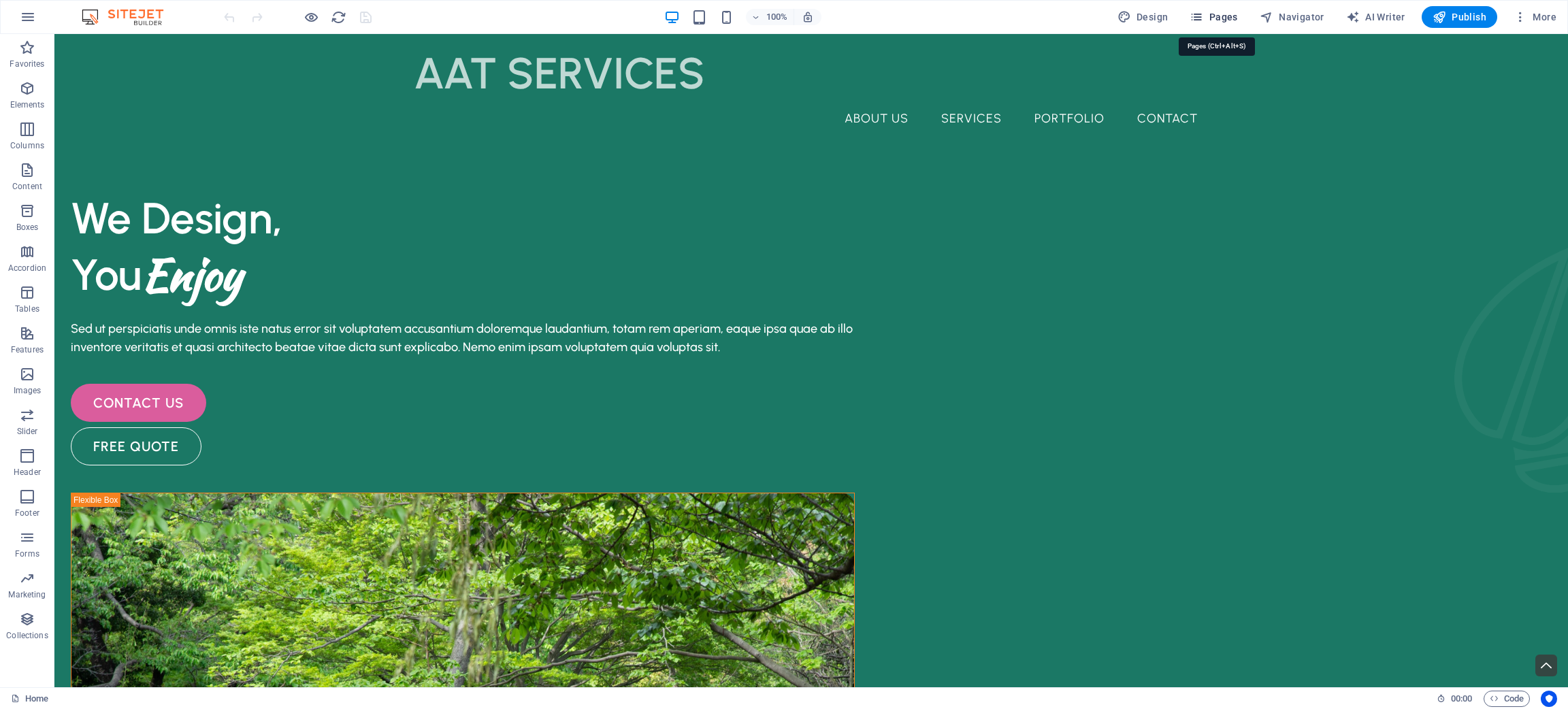 click on "Pages" at bounding box center (1213, 17) 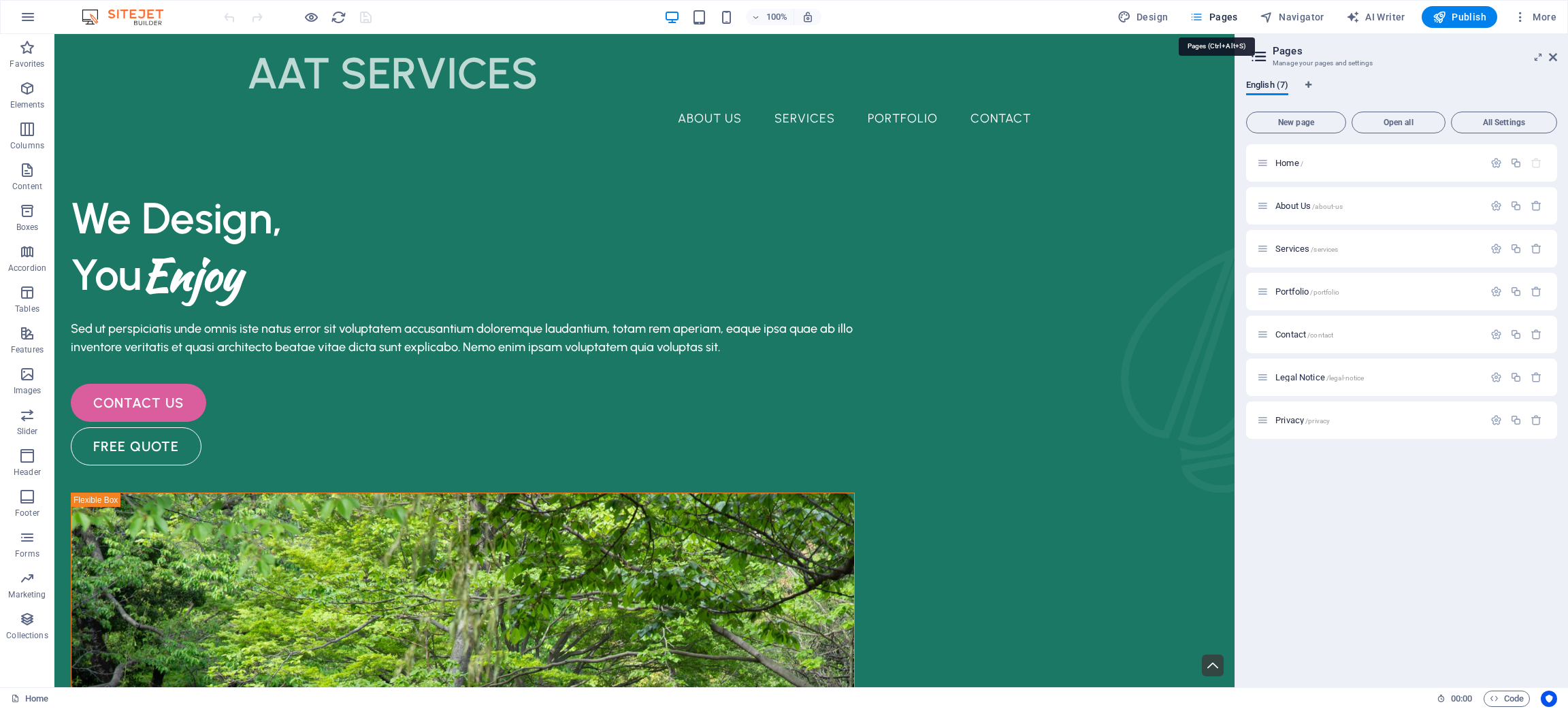 click on "Pages" at bounding box center [1213, 17] 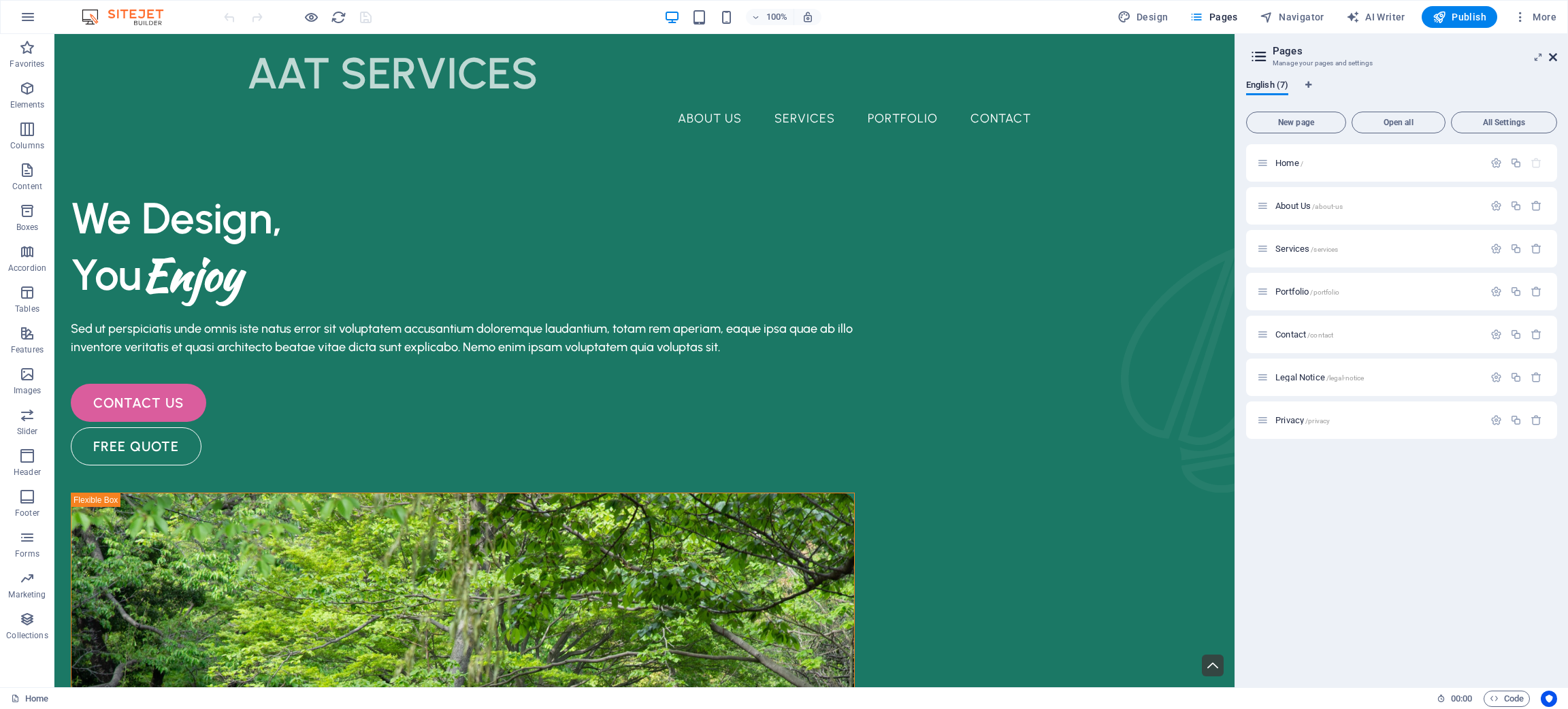 click at bounding box center (1553, 57) 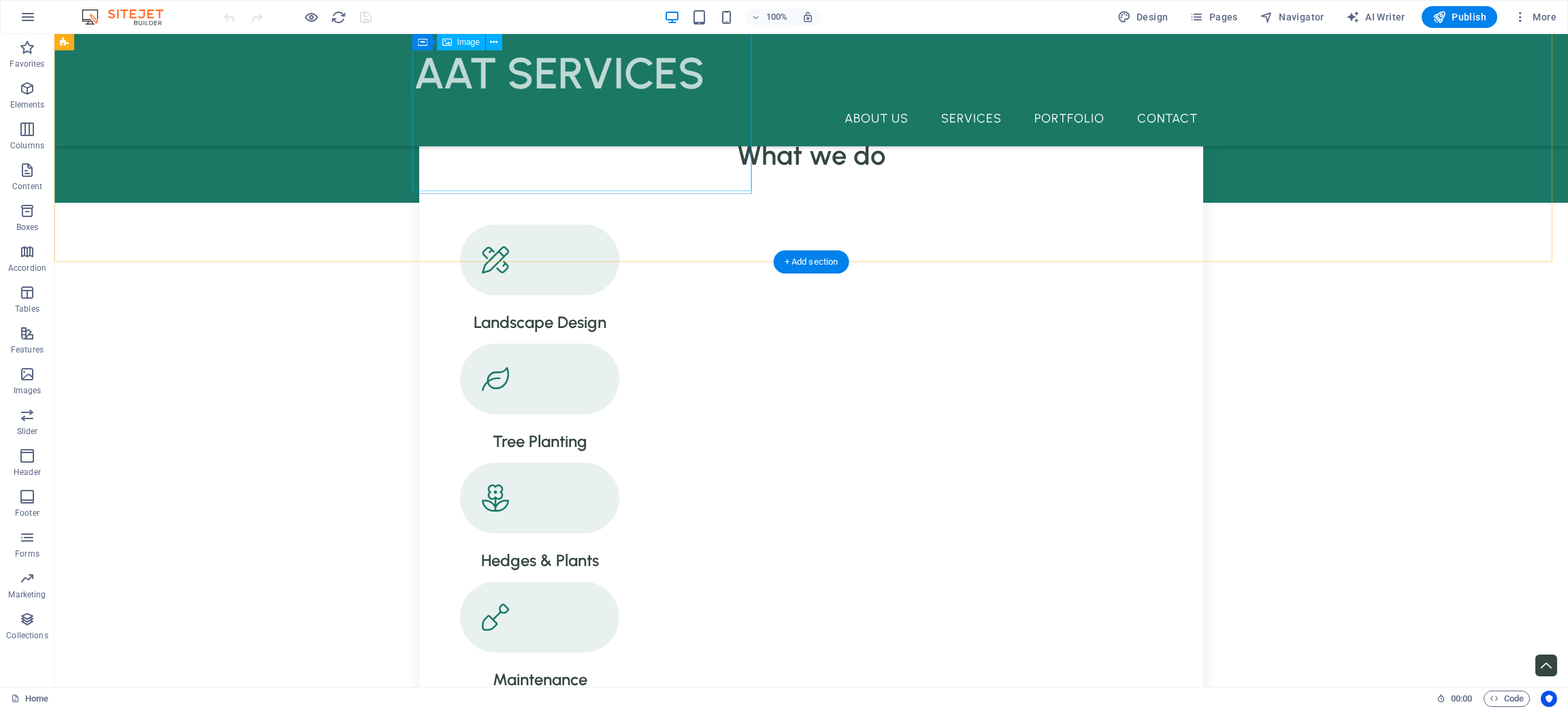 scroll, scrollTop: 1224, scrollLeft: 0, axis: vertical 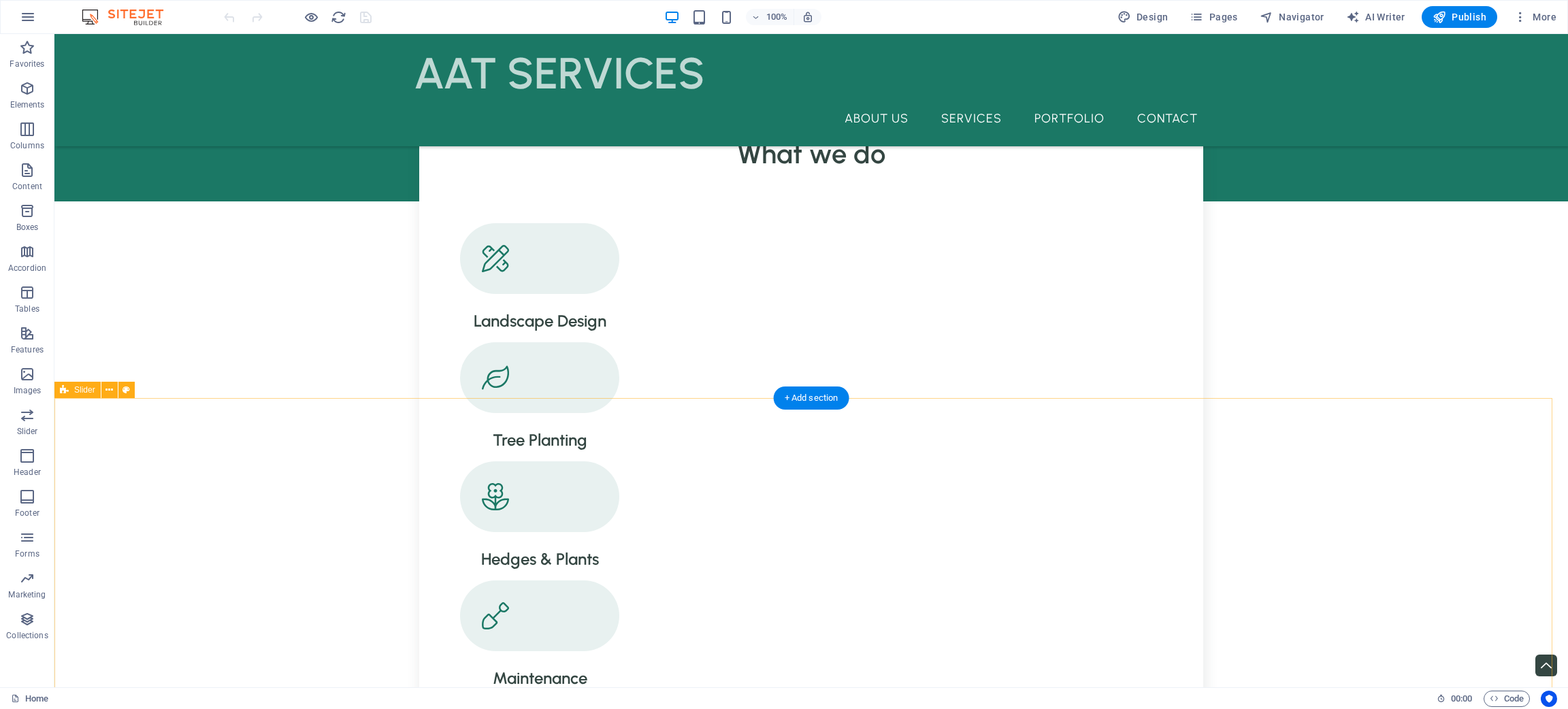click on "What our customers are saying about us Hanna Black “Lorem ipsum dolor sit amet, consectetur adipiscing elit. Nunc vulputate s libero et velit interdum, ac per aliquet odio mattis. Class aptent taciti sociosqu ad litora torquent per conubia nostra, per ad inceptos.” Tara White “Lorem ipsum dolor sit amet, consectetur adipiscing elit. Nunc vulputate s libero et velit interdum, ac per aliquet odio mattis. Class aptent taciti sociosqu ad litora torquent per conubia nostra, per ad inceptos.” Antonia Johns “Lorem ipsum dolor sit amet, consectetur adipiscing elit. Nunc vulputate s libero et velit interdum, ac per aliquet odio mattis. Class aptent taciti sociosqu ad litora torquent per conubia nostra, per ad inceptos.” Rebeca Brown “Lorem ipsum dolor sit amet, consectetur adipiscing elit. Nunc vulputate s libero et velit interdum, ac per aliquet odio mattis. Class aptent taciti sociosqu ad litora torquent per conubia nostra, per ad inceptos.” Hanna Black Tara White Antonia Johns Rebeca Brown 1 2 3 4" at bounding box center [811, 5092] 